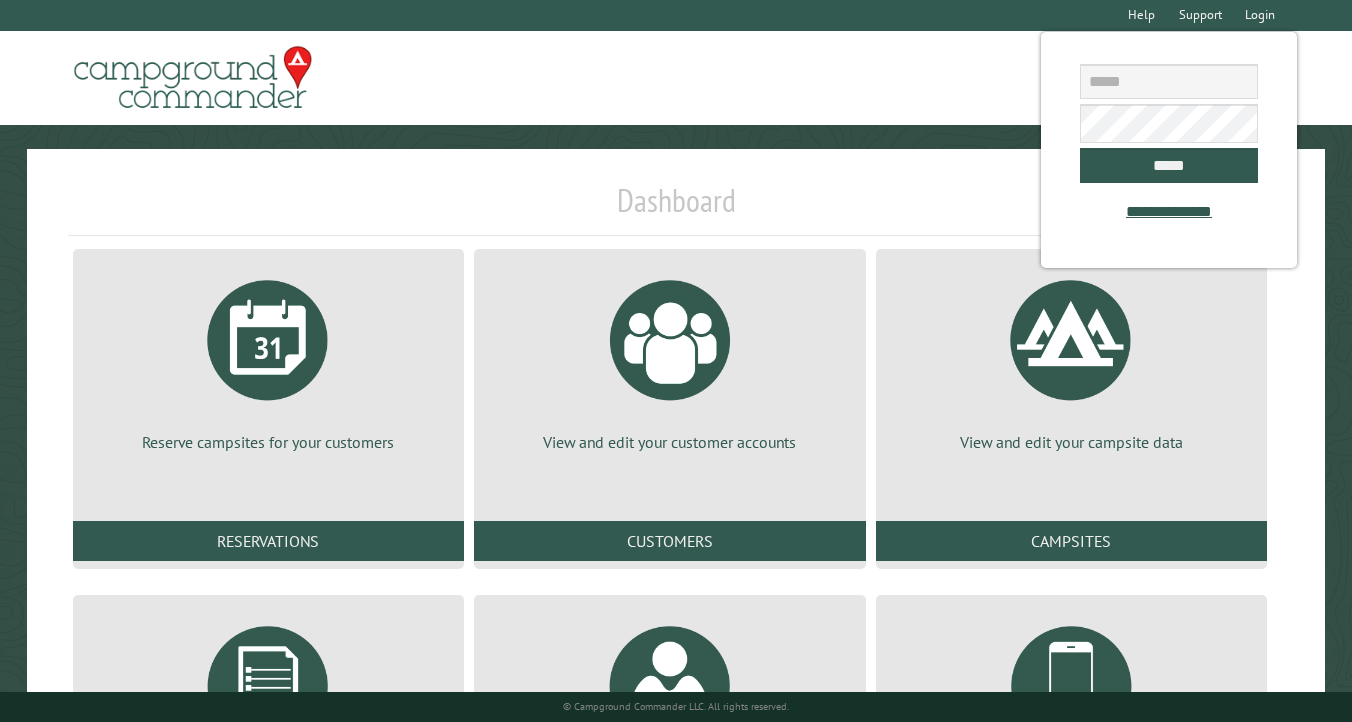 scroll, scrollTop: 0, scrollLeft: 0, axis: both 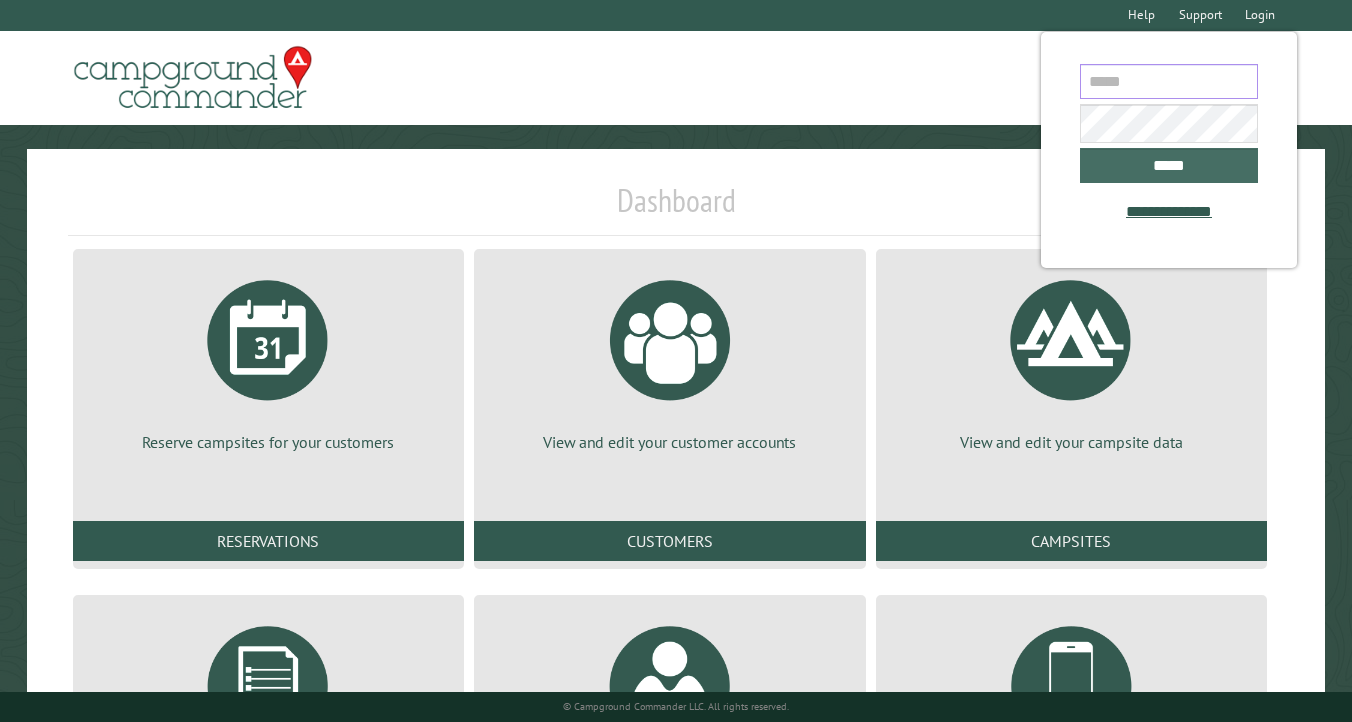 type on "**********" 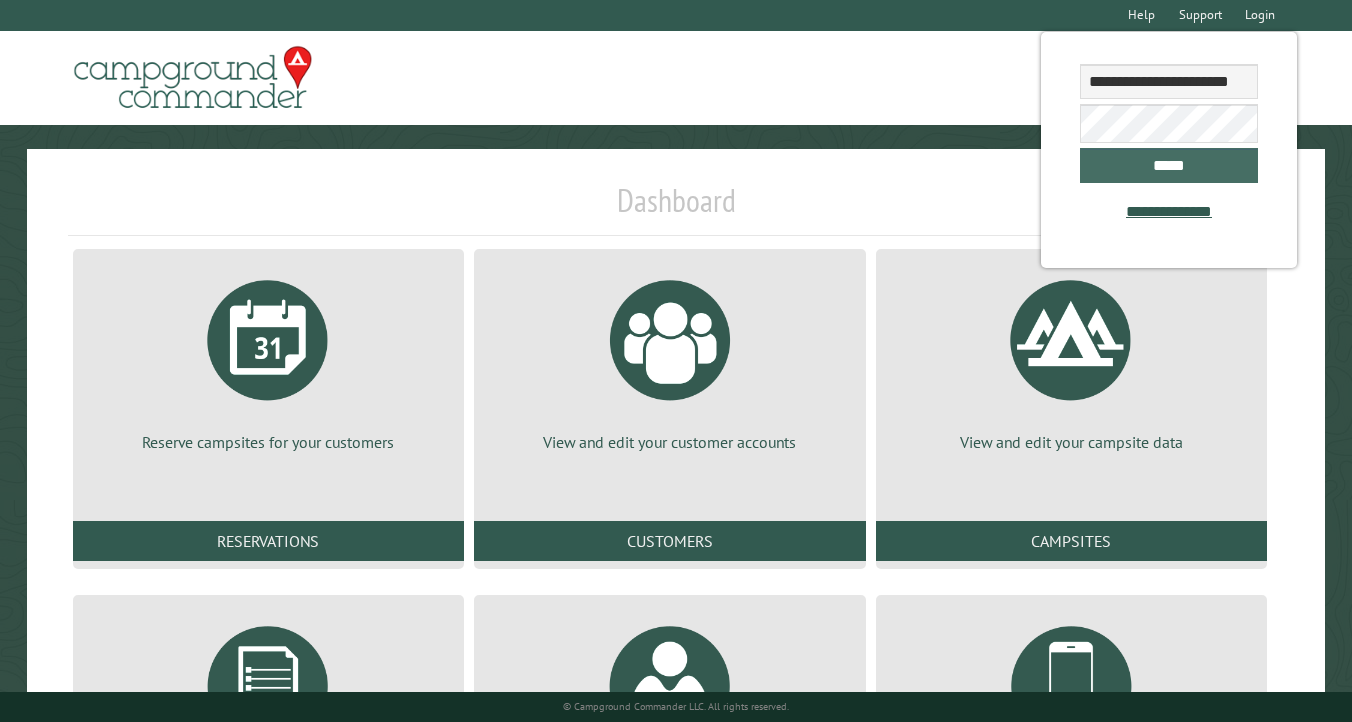 click on "*****" at bounding box center (1169, 165) 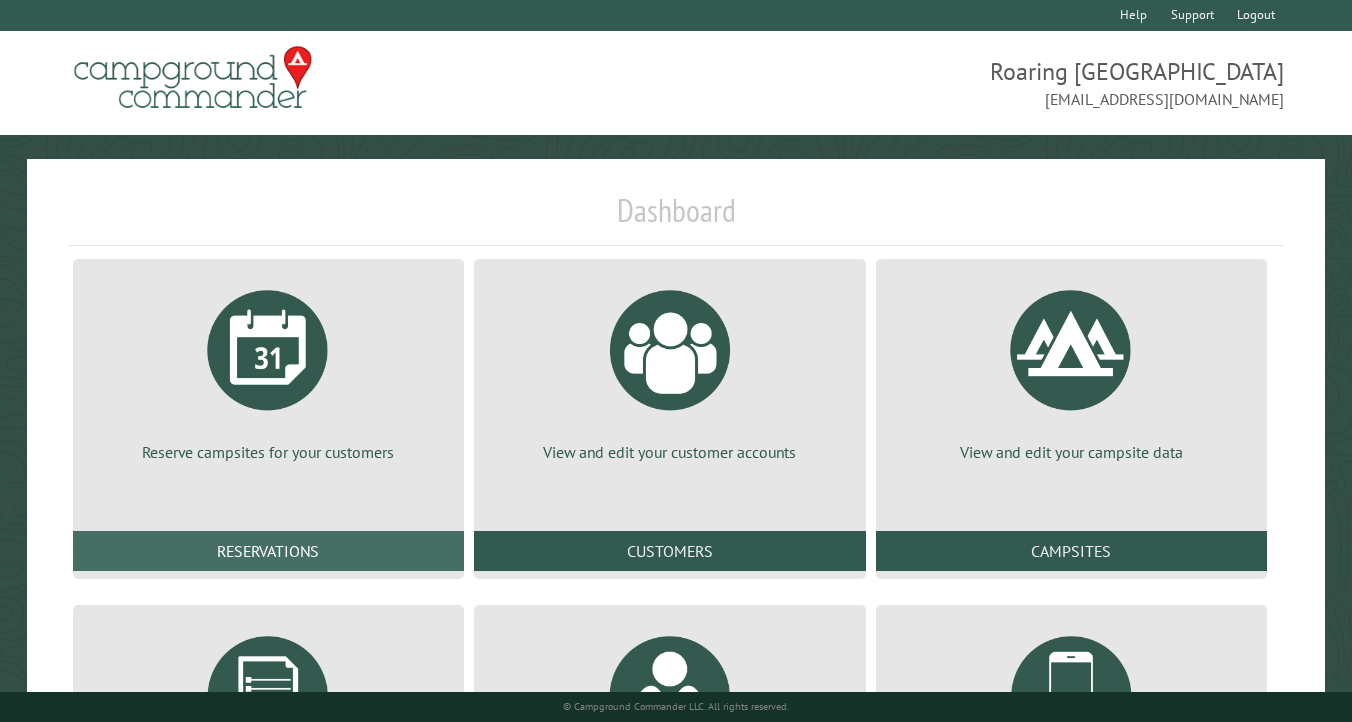 click on "Reservations" at bounding box center [269, 551] 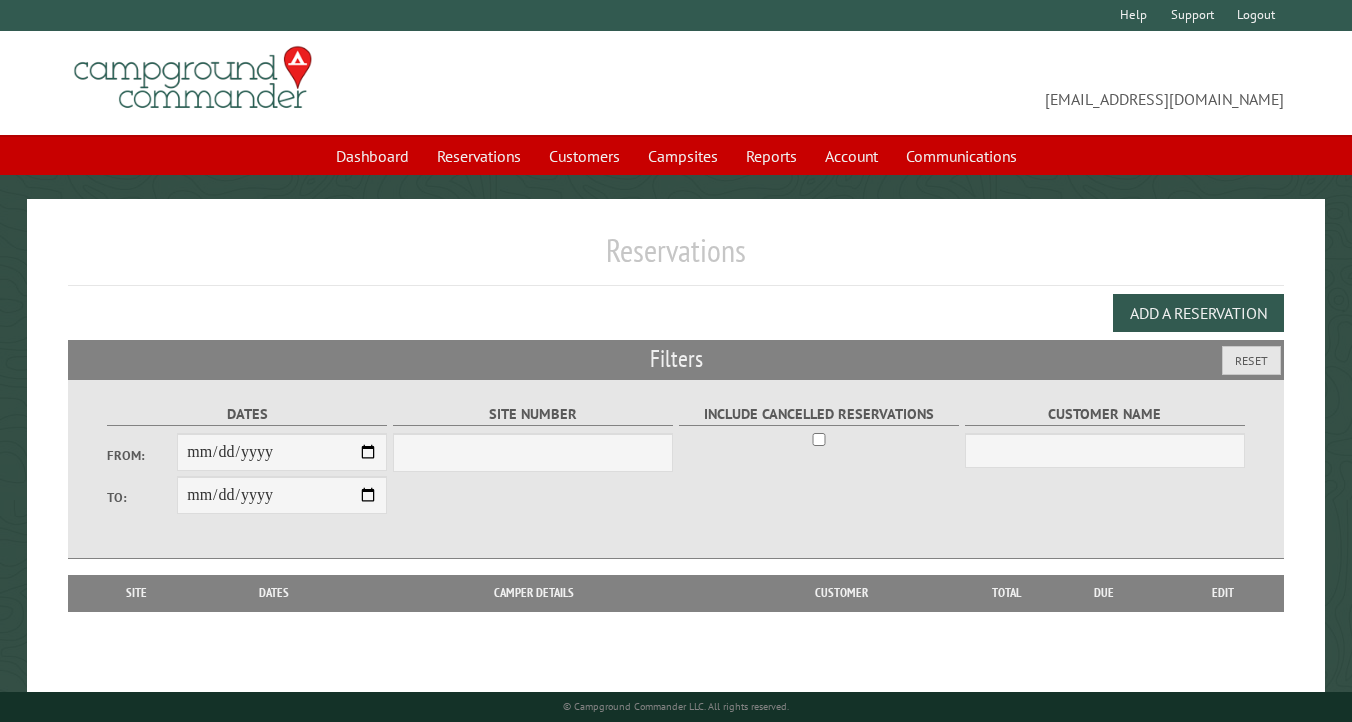 scroll, scrollTop: 0, scrollLeft: 0, axis: both 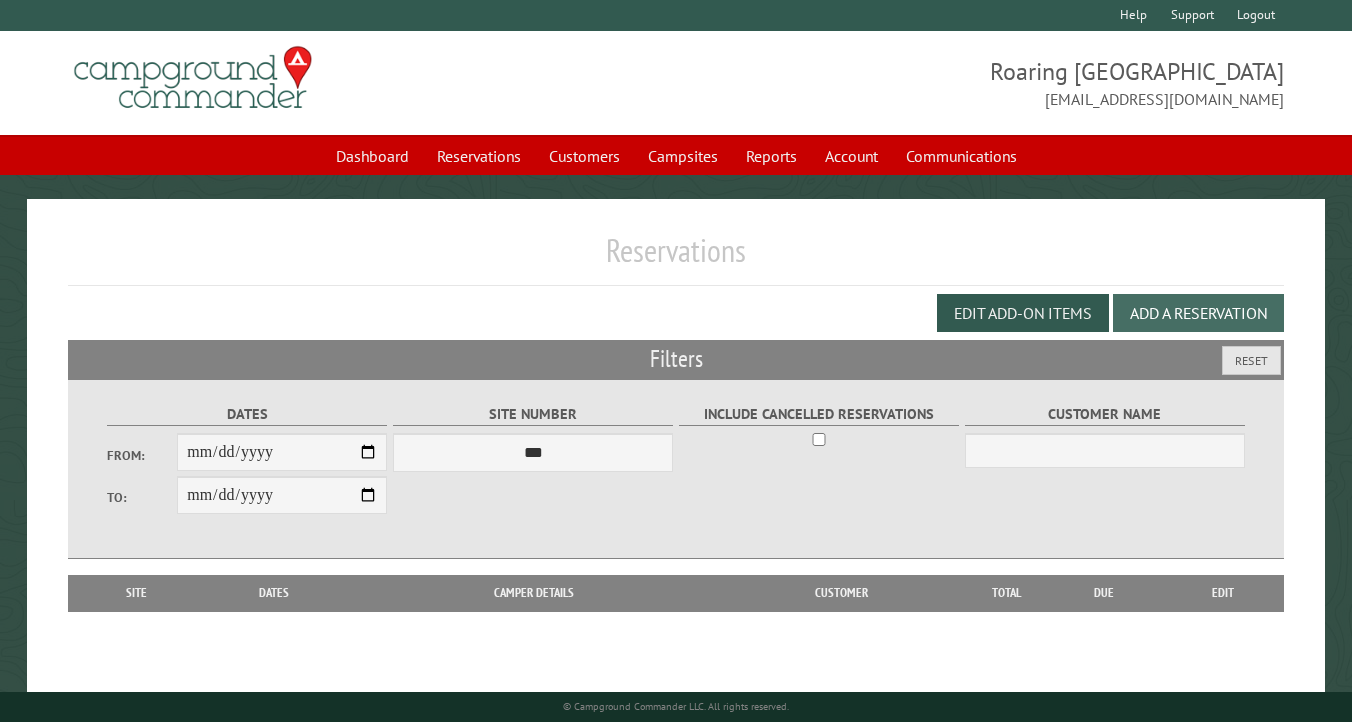 click on "Add a Reservation" at bounding box center (1198, 313) 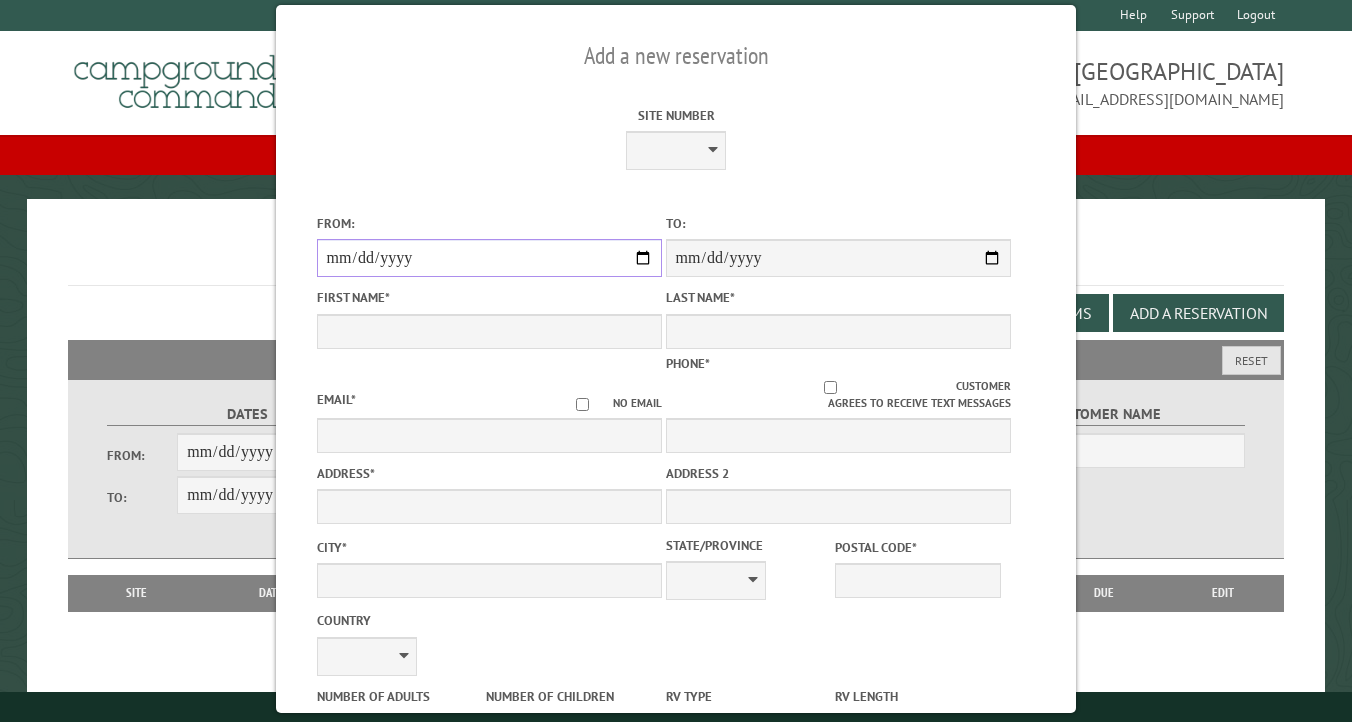 click on "From:" at bounding box center (489, 258) 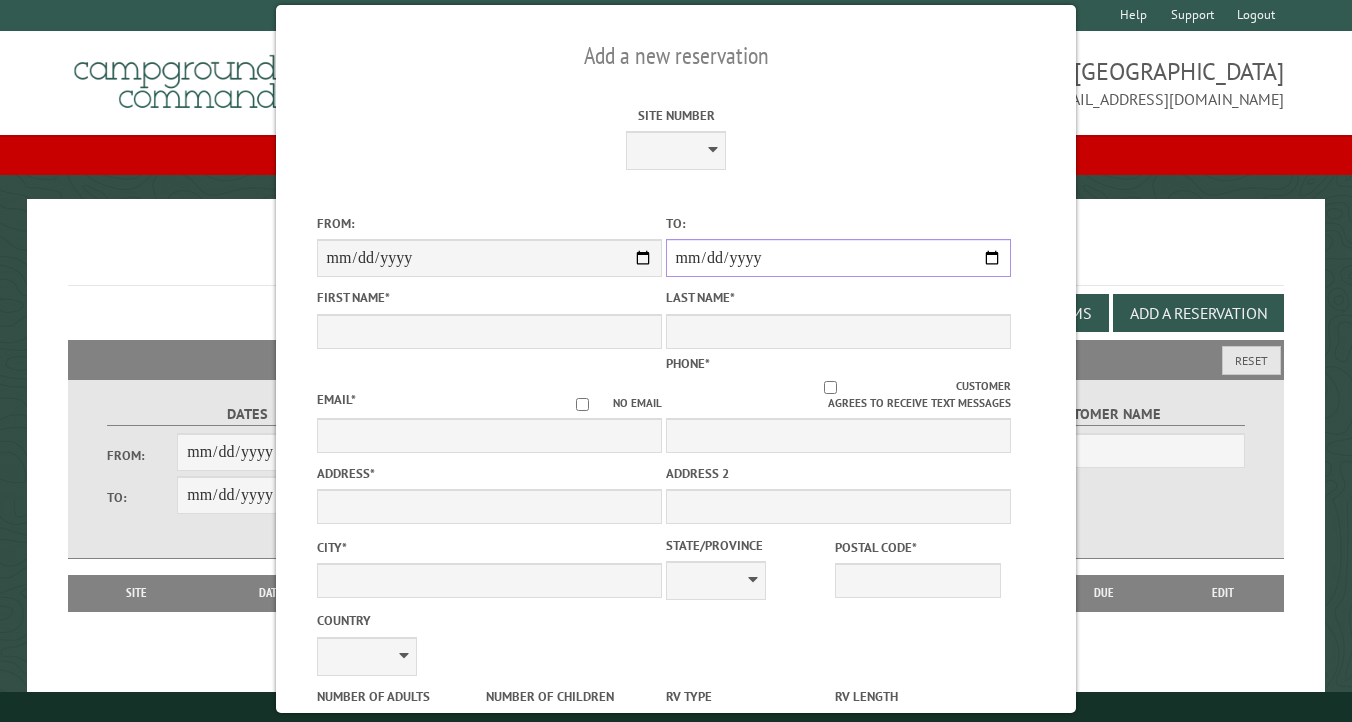 click on "**********" at bounding box center (838, 258) 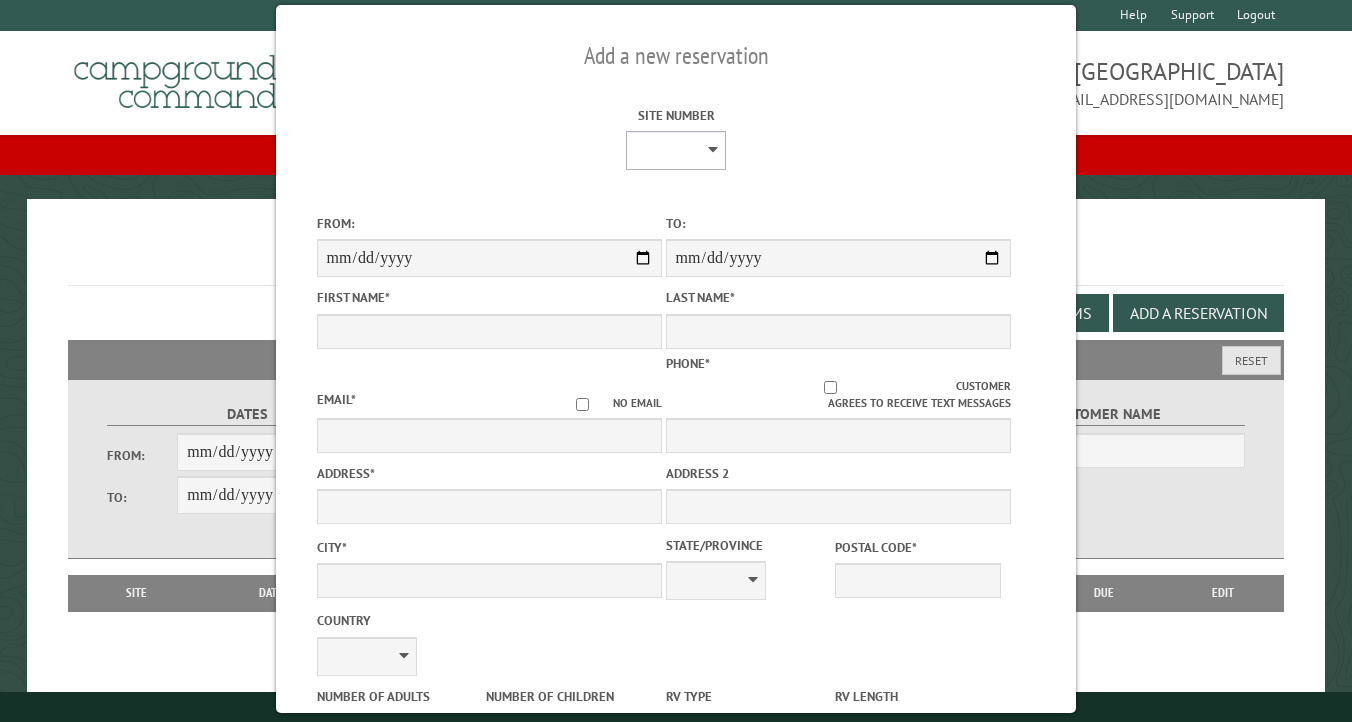 click on "* * * * * * * * * ** ** ** ** ** ** ** ** ** ** ** ** ** ** **" at bounding box center [676, 150] 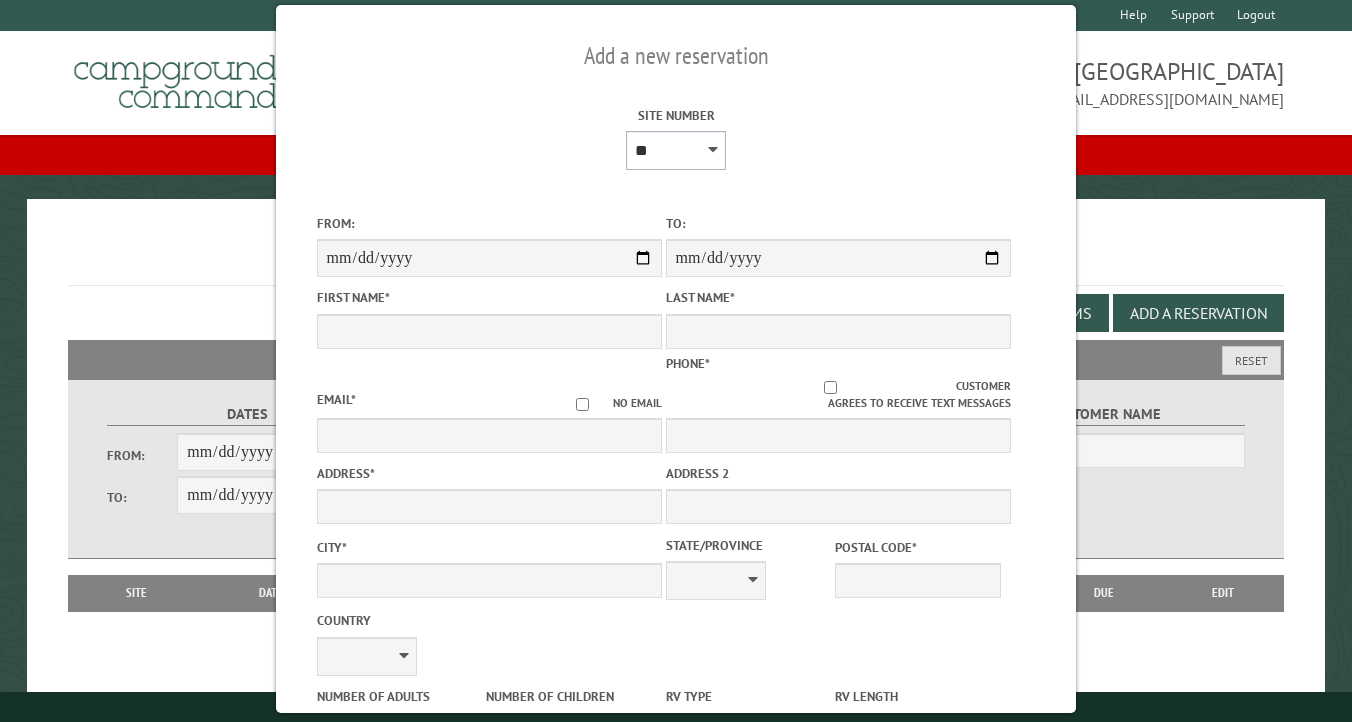 type on "******" 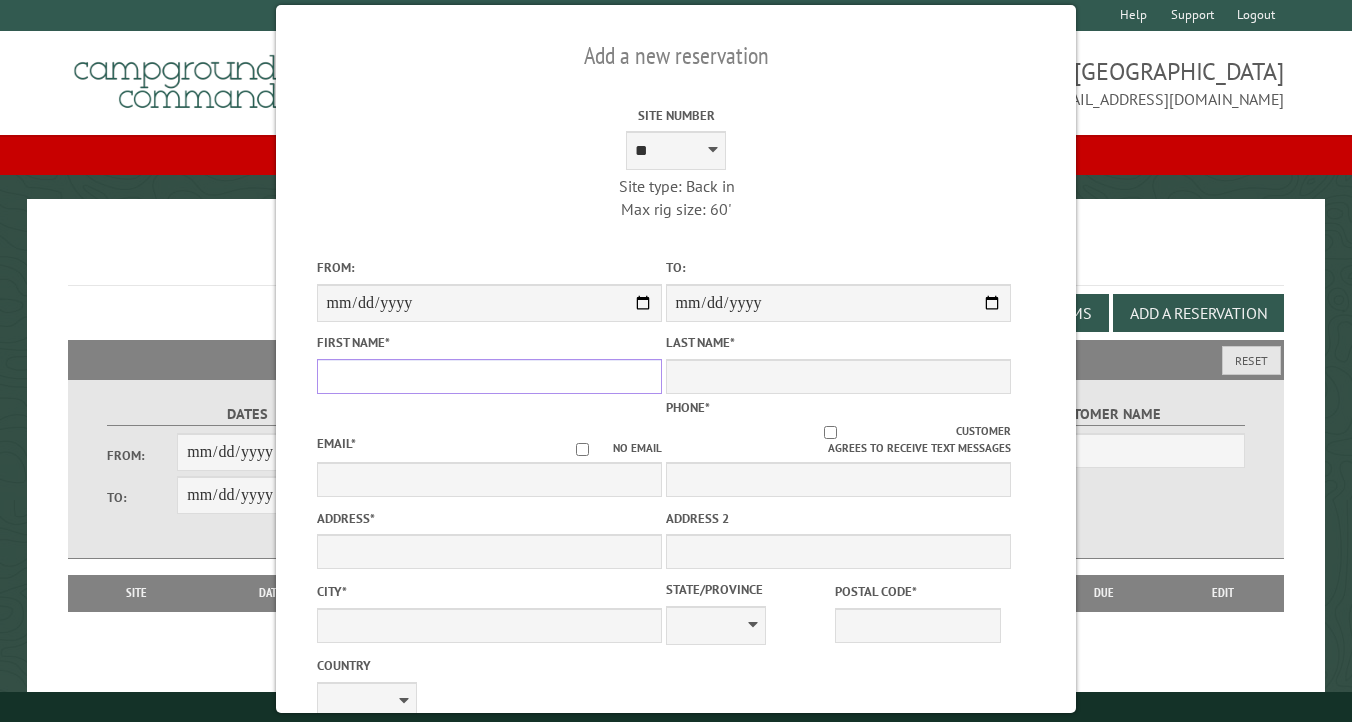 click on "First Name *" at bounding box center (489, 376) 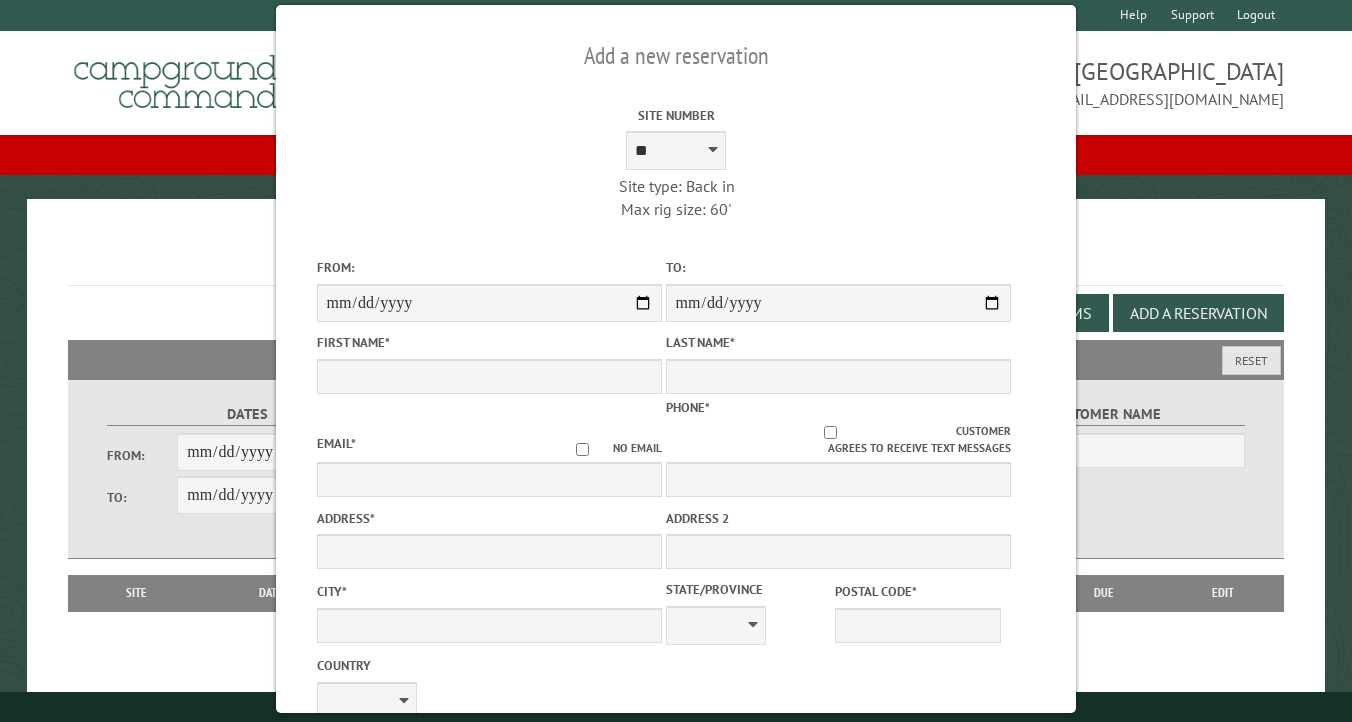 click on "Site Number
* * * * * * * * * ** ** ** ** ** ** ** ** ** ** ** ** ** ** **
Site type: Back in
Max rig size: 60'
Min stay days: 1" at bounding box center [676, 159] 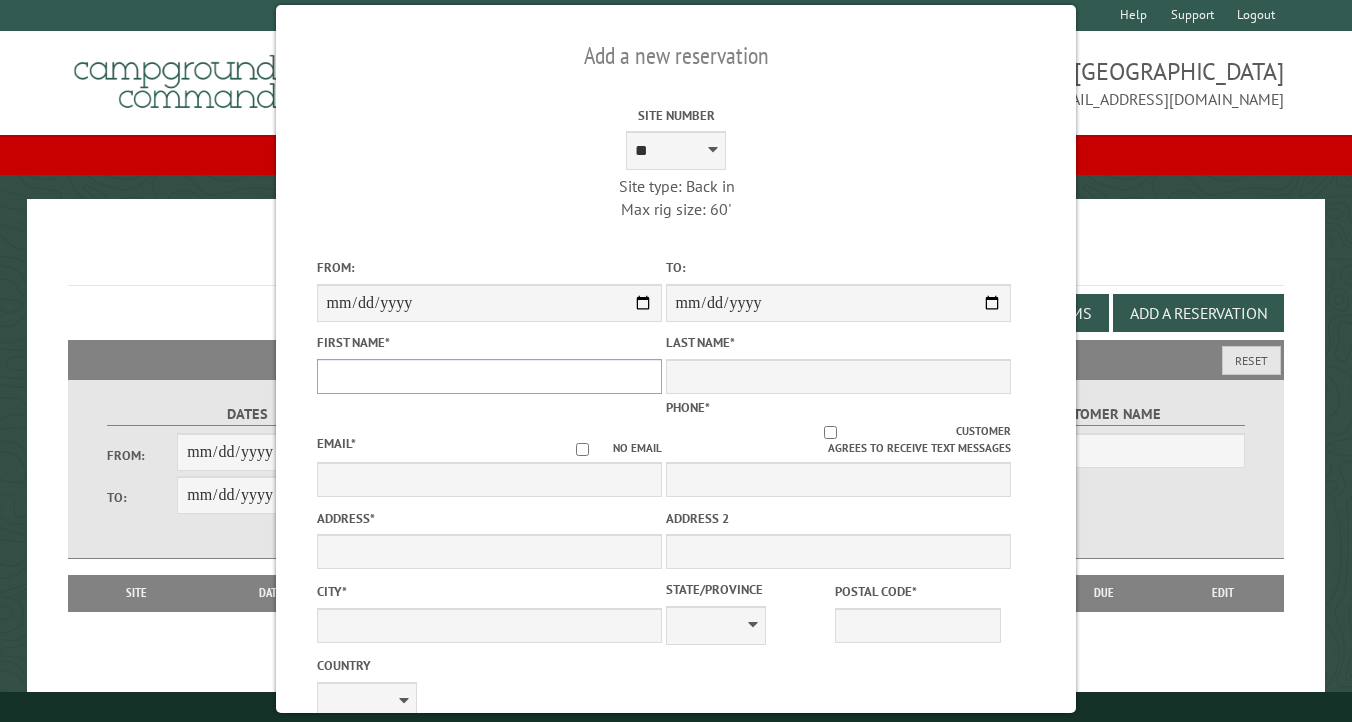 click on "First Name *" at bounding box center (489, 376) 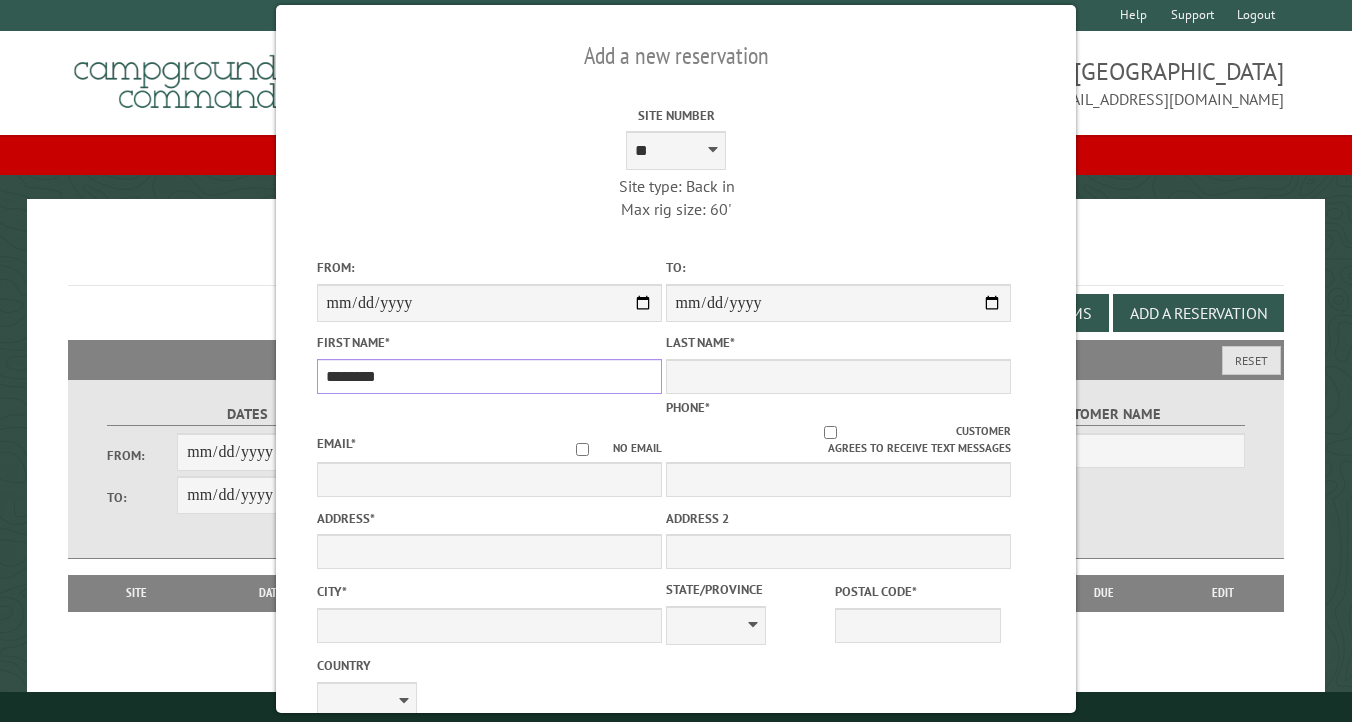 type on "********" 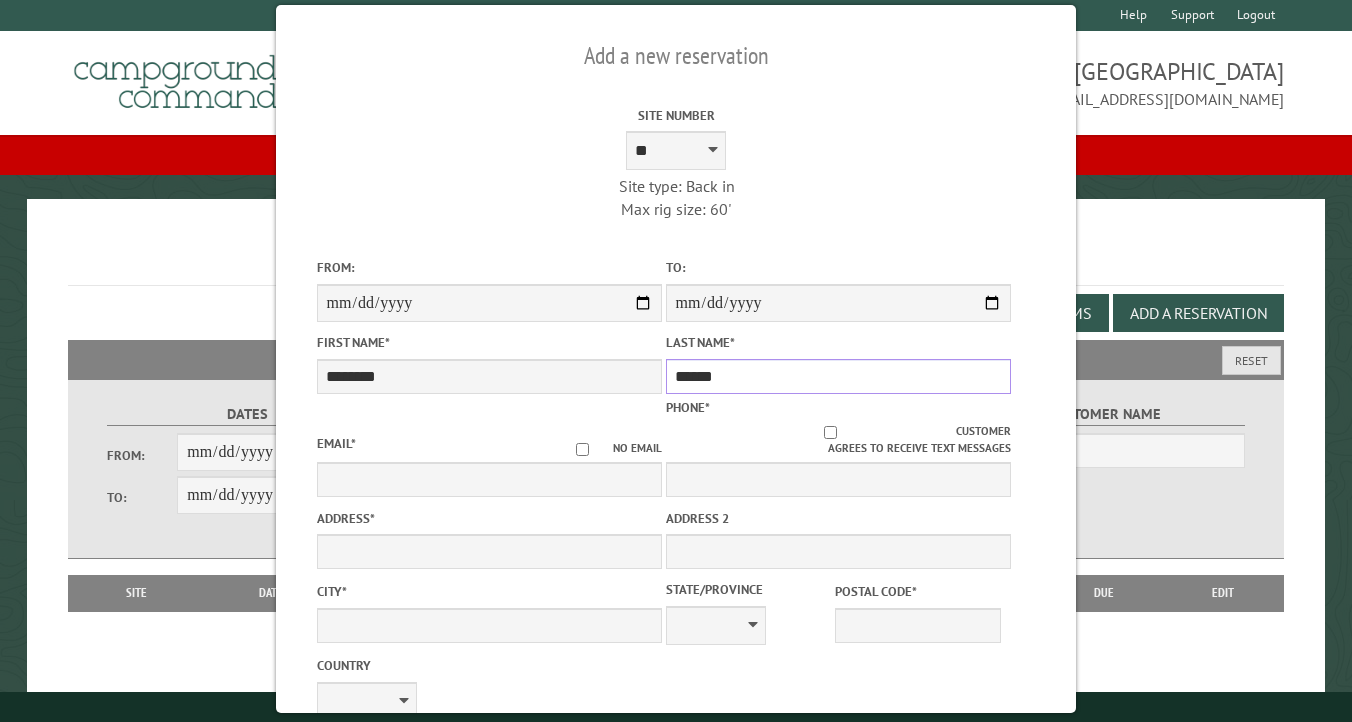 type on "******" 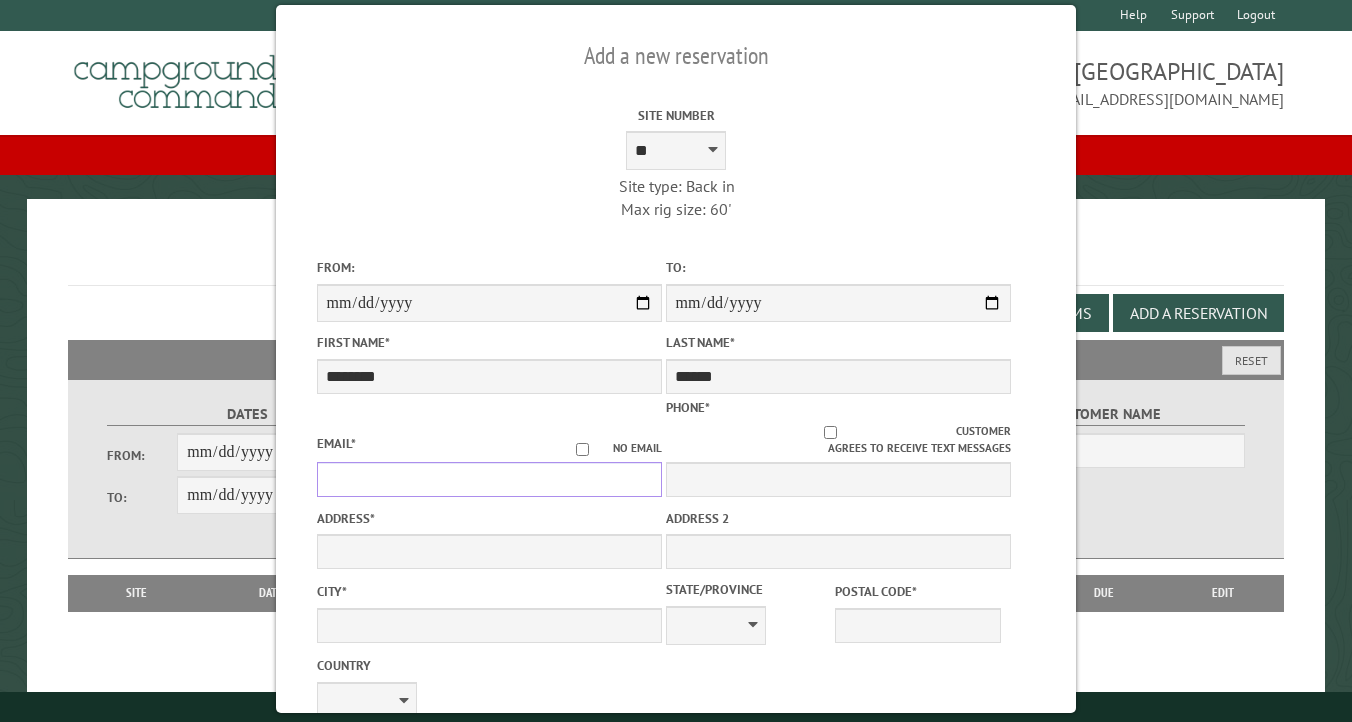 click on "Email *" at bounding box center [489, 479] 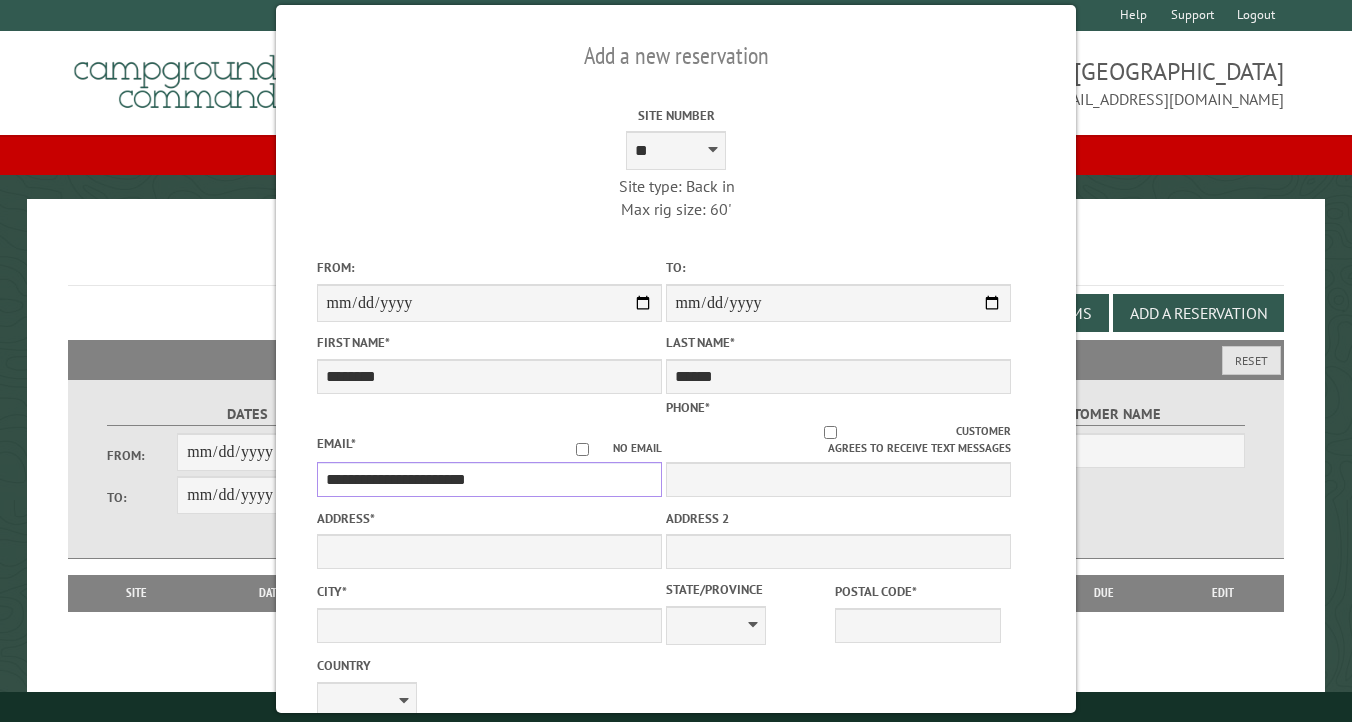 type on "**********" 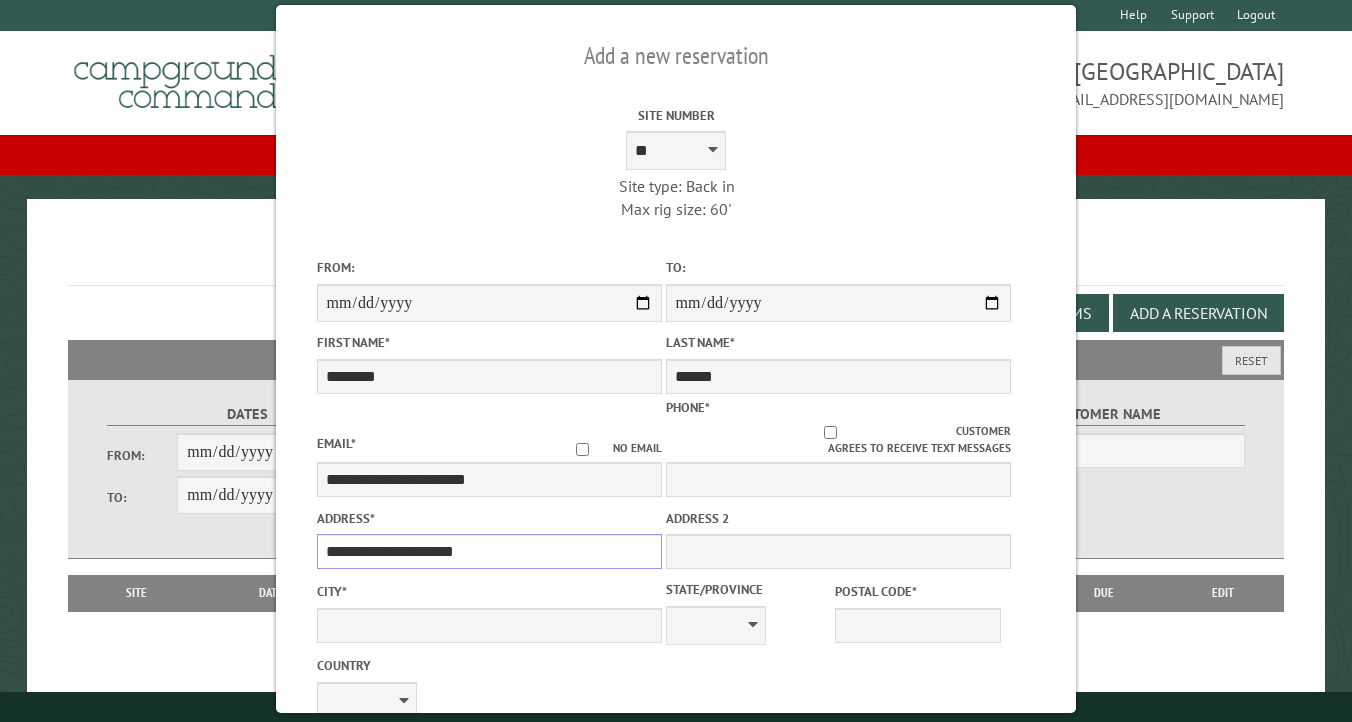 type on "**********" 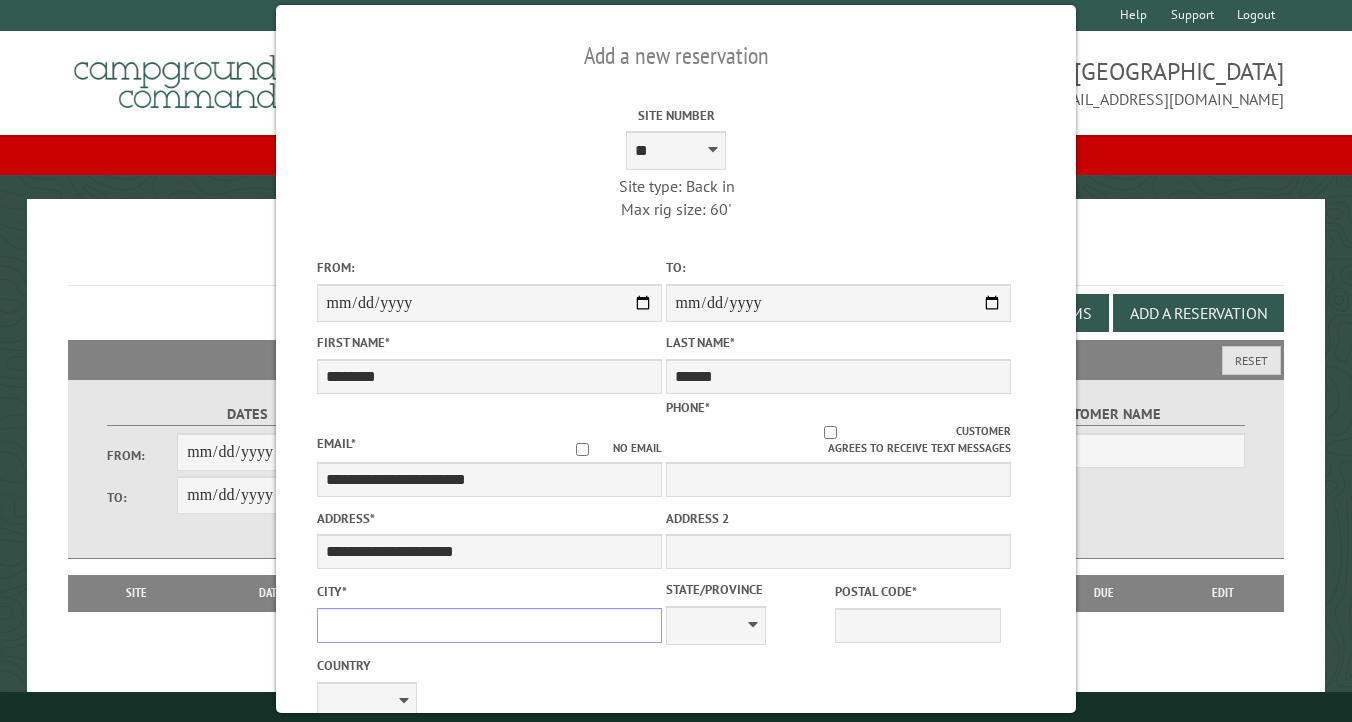 click on "City *" at bounding box center (489, 625) 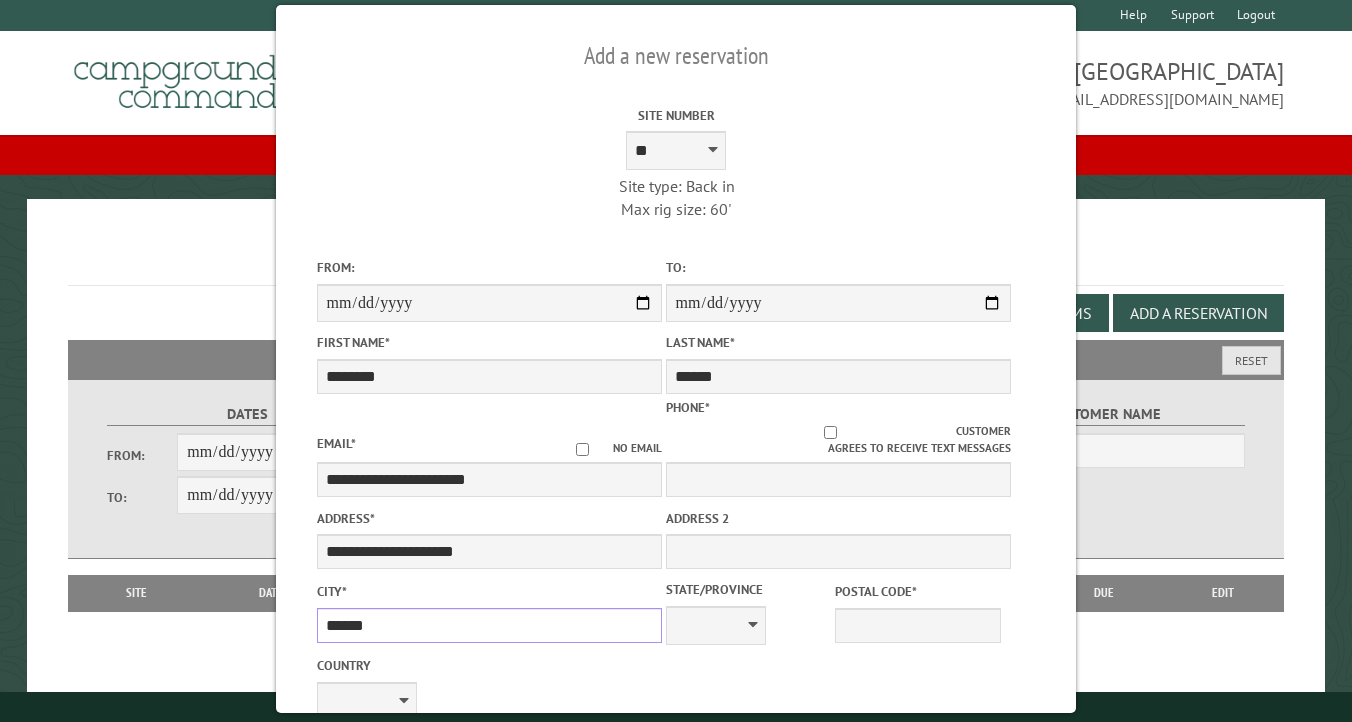 type on "******" 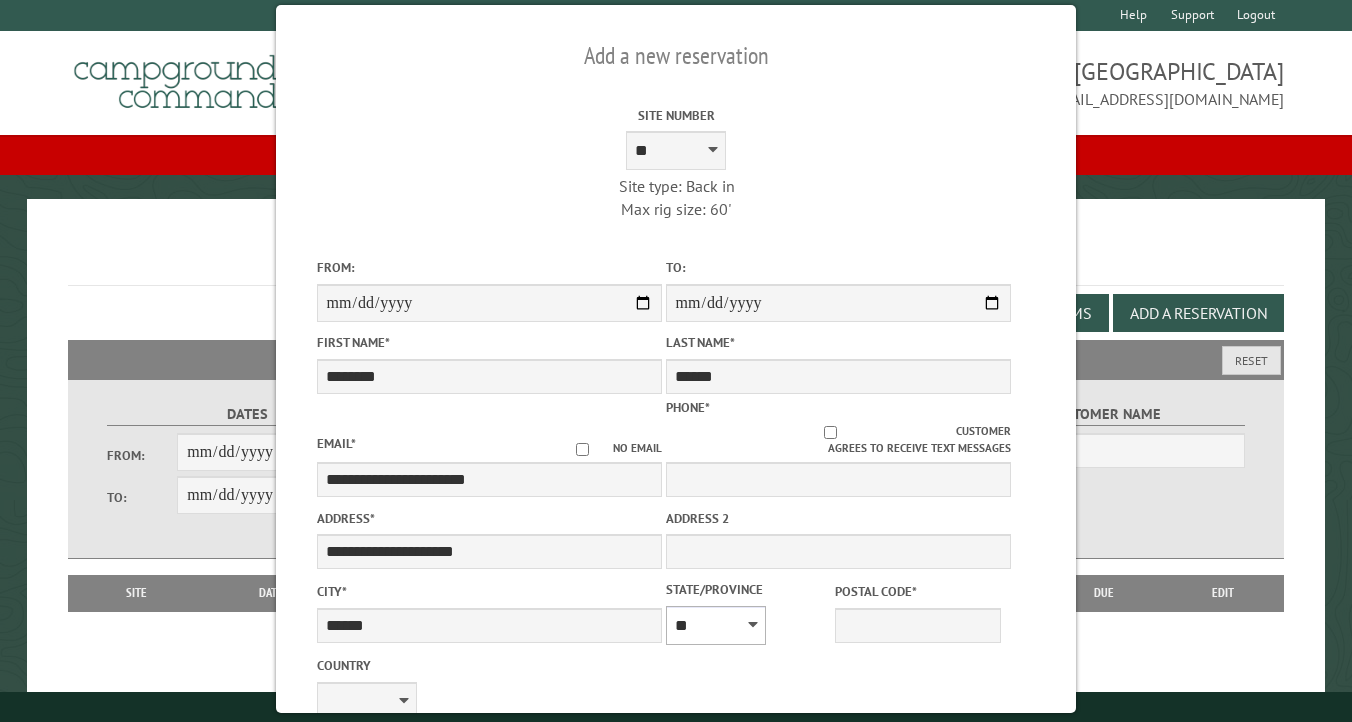 select on "**" 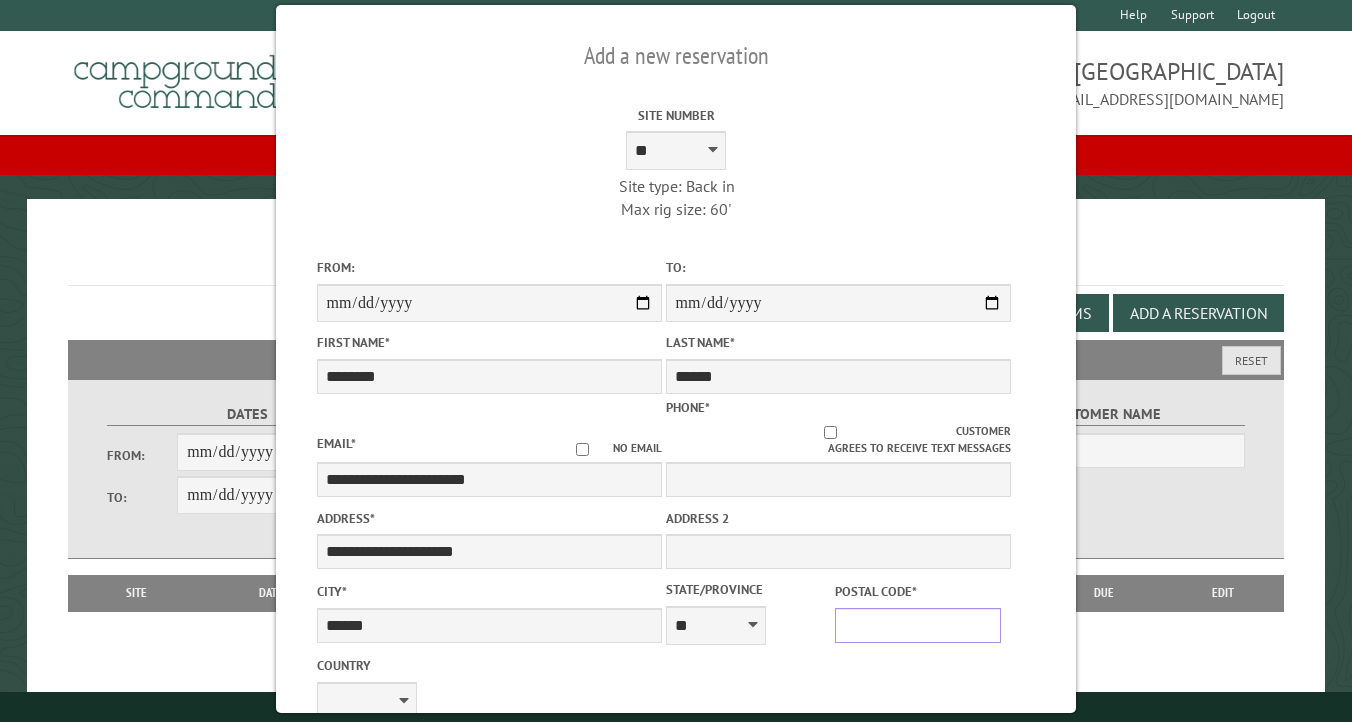 click on "Postal Code *" at bounding box center (918, 625) 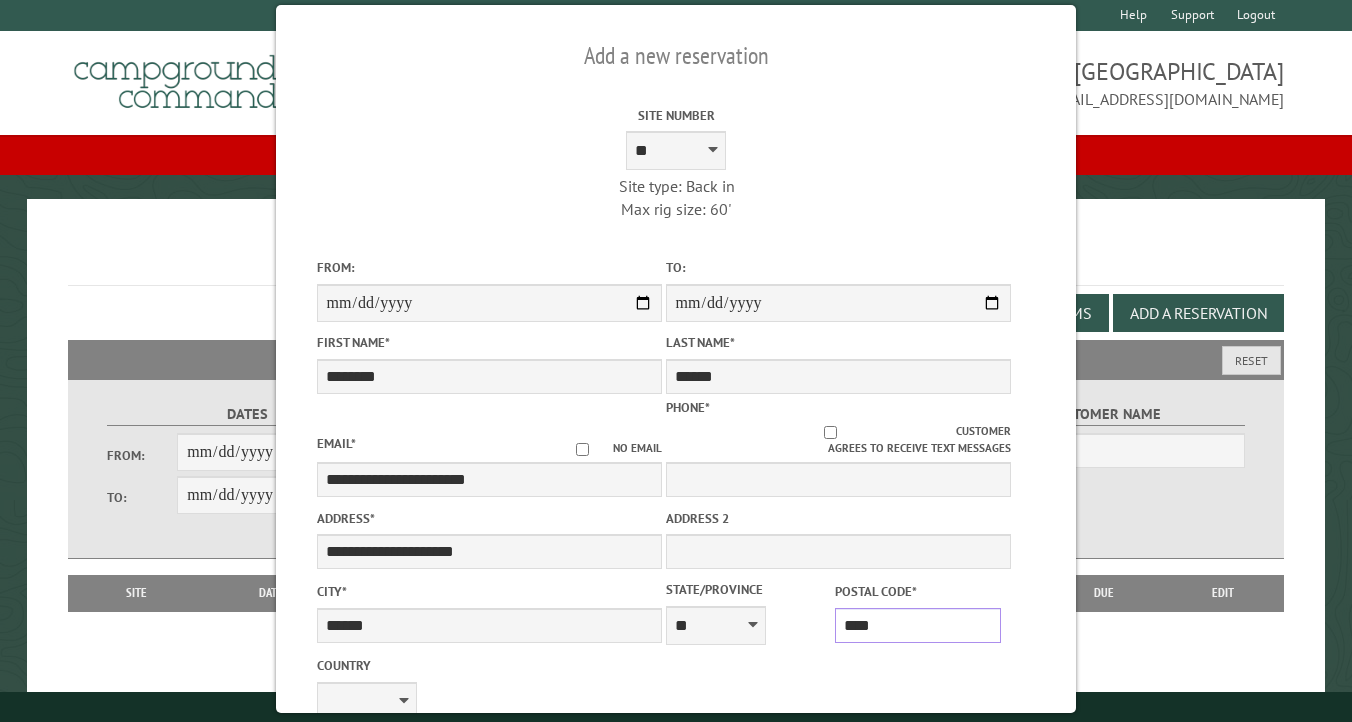 type on "*****" 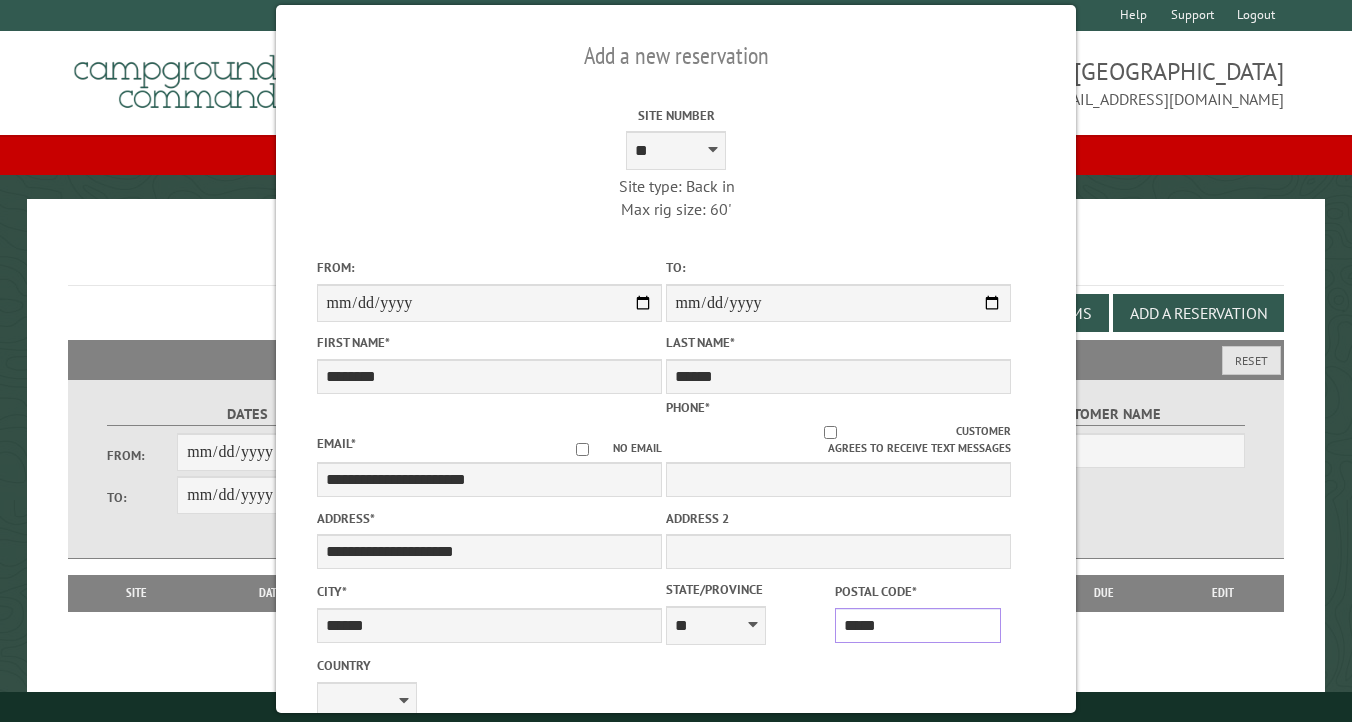 type on "******" 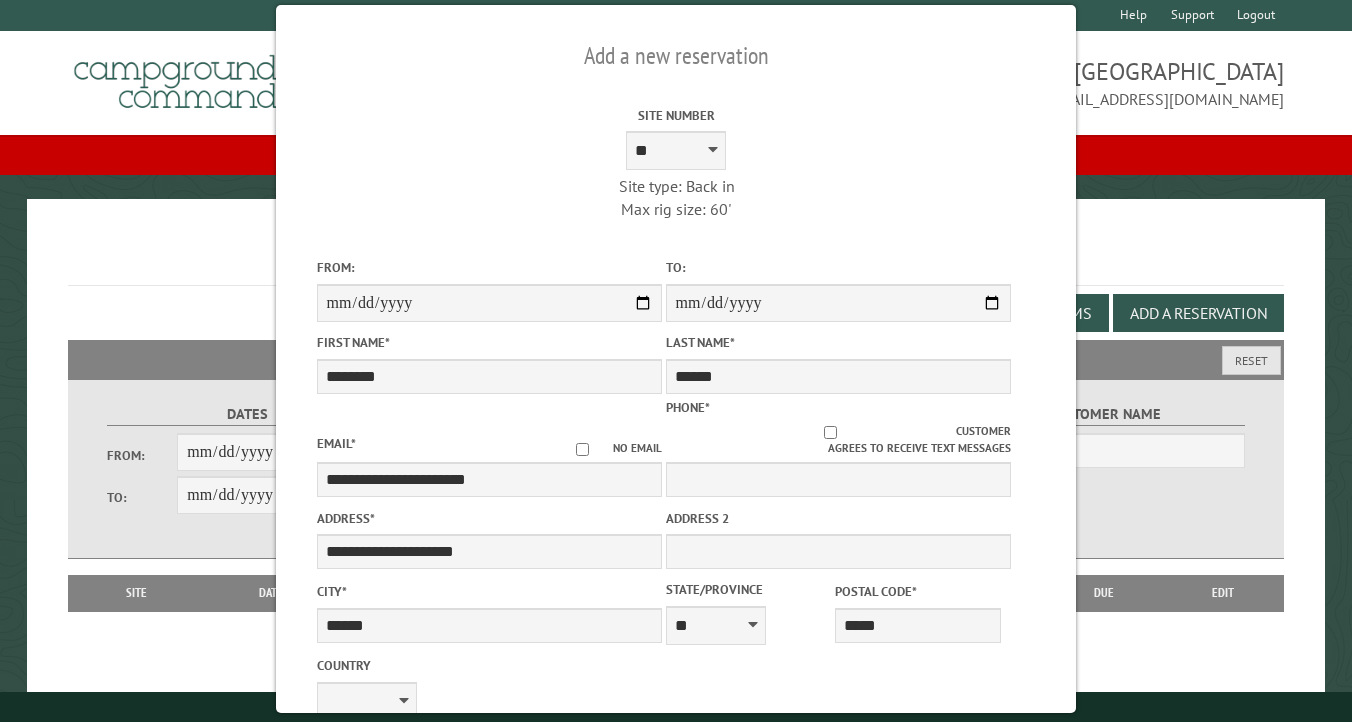 click on "**********" at bounding box center (676, 526) 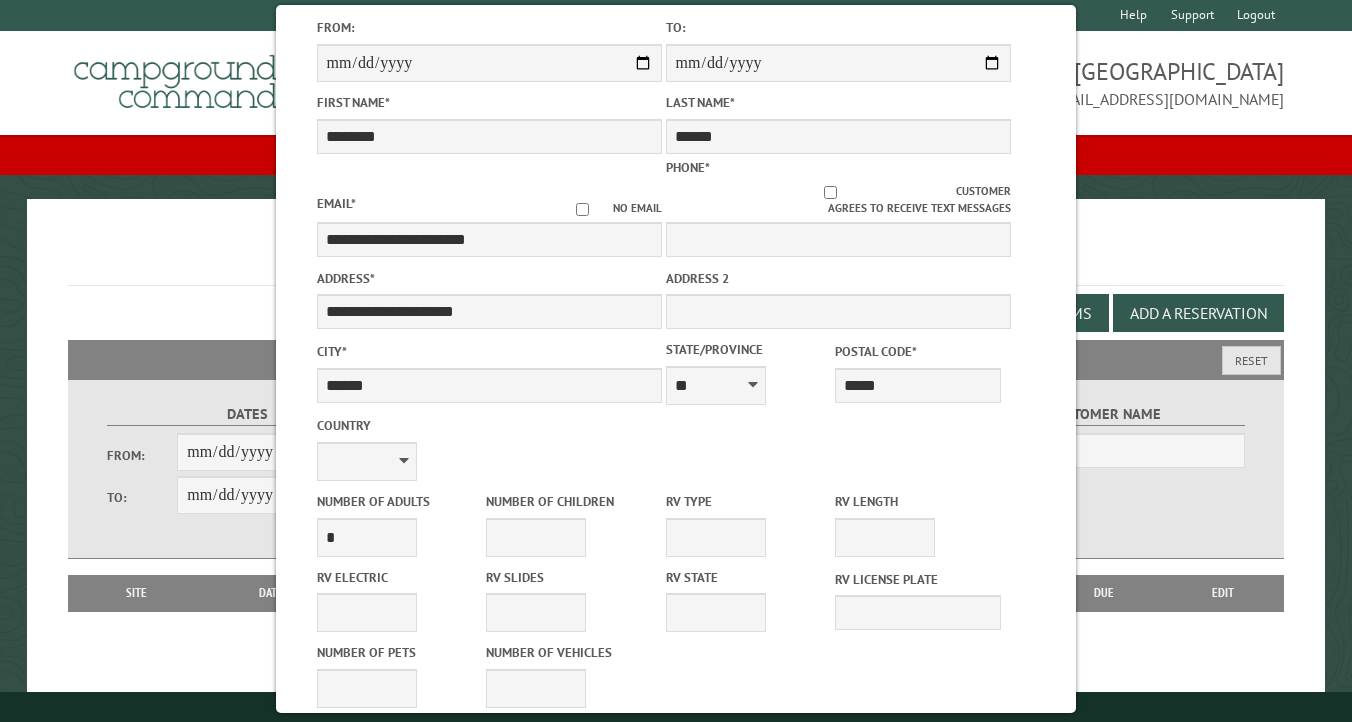 scroll, scrollTop: 280, scrollLeft: 0, axis: vertical 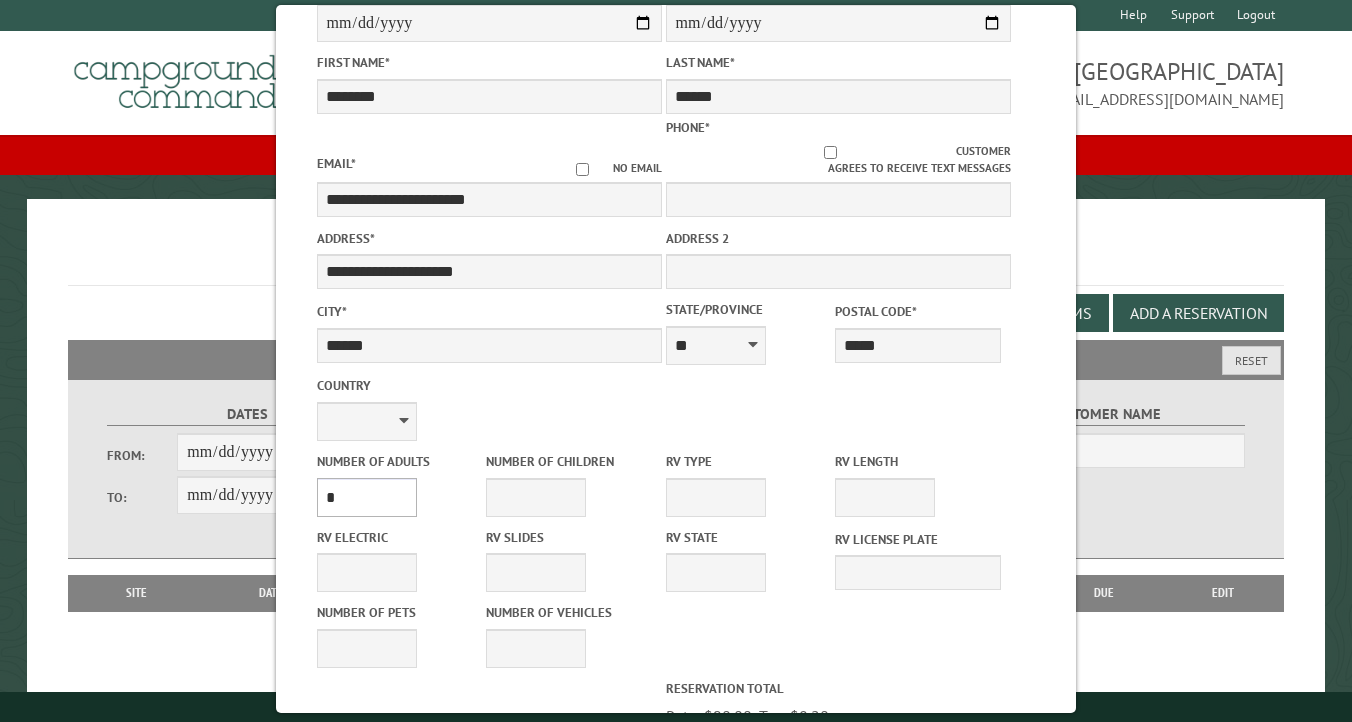 click on "* * * * * * * * * * **" at bounding box center [367, 497] 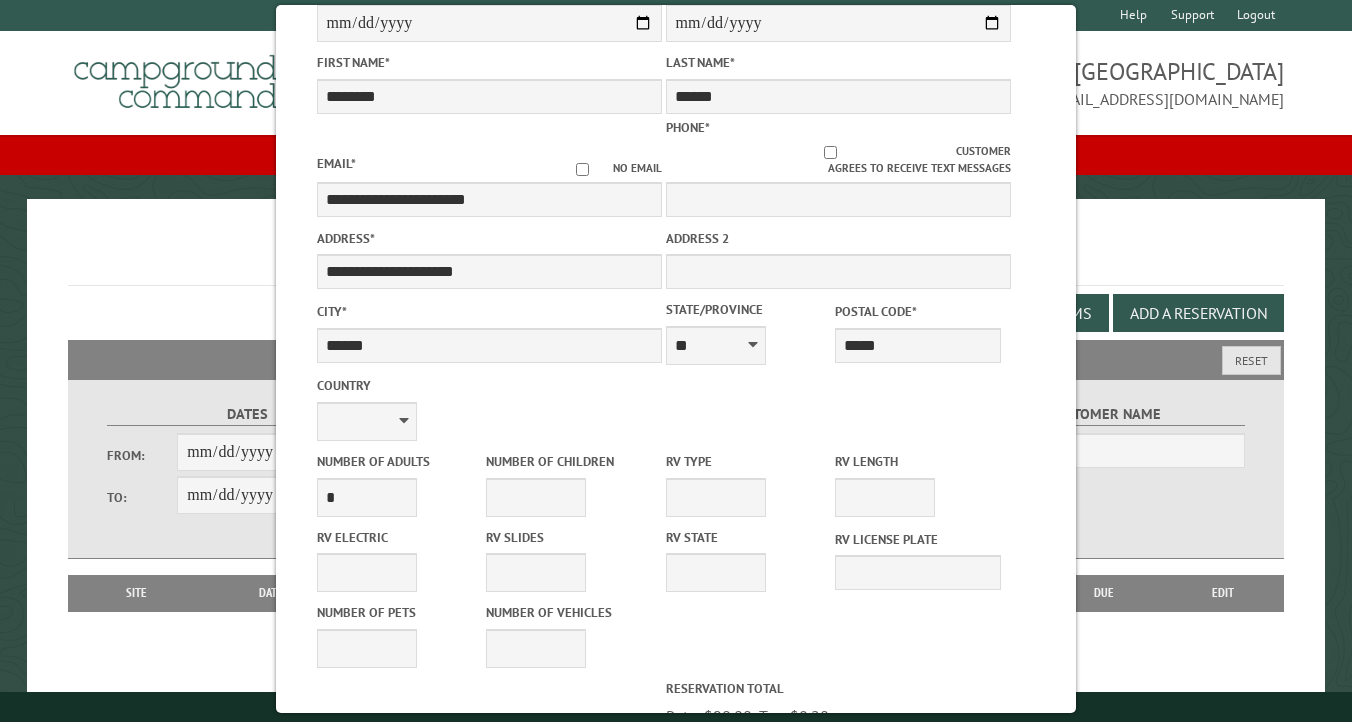 click on "**********" at bounding box center (676, 559) 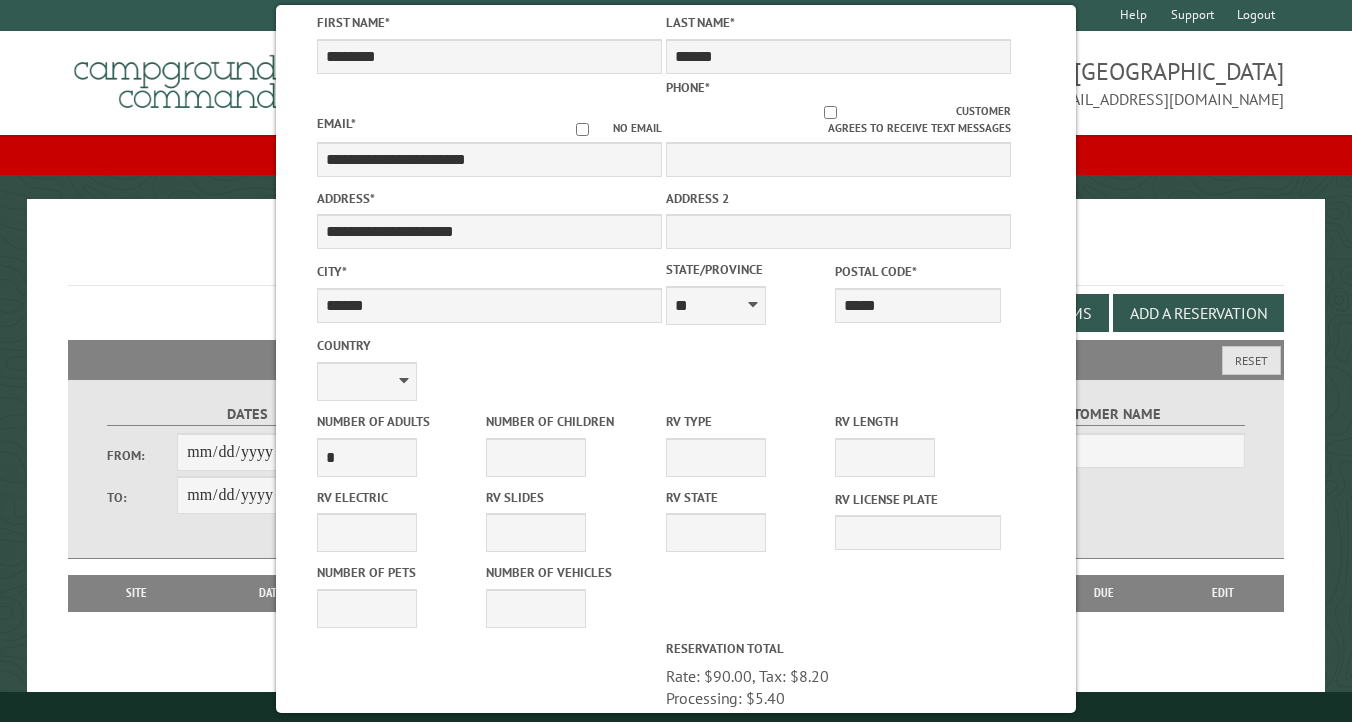 scroll, scrollTop: 360, scrollLeft: 0, axis: vertical 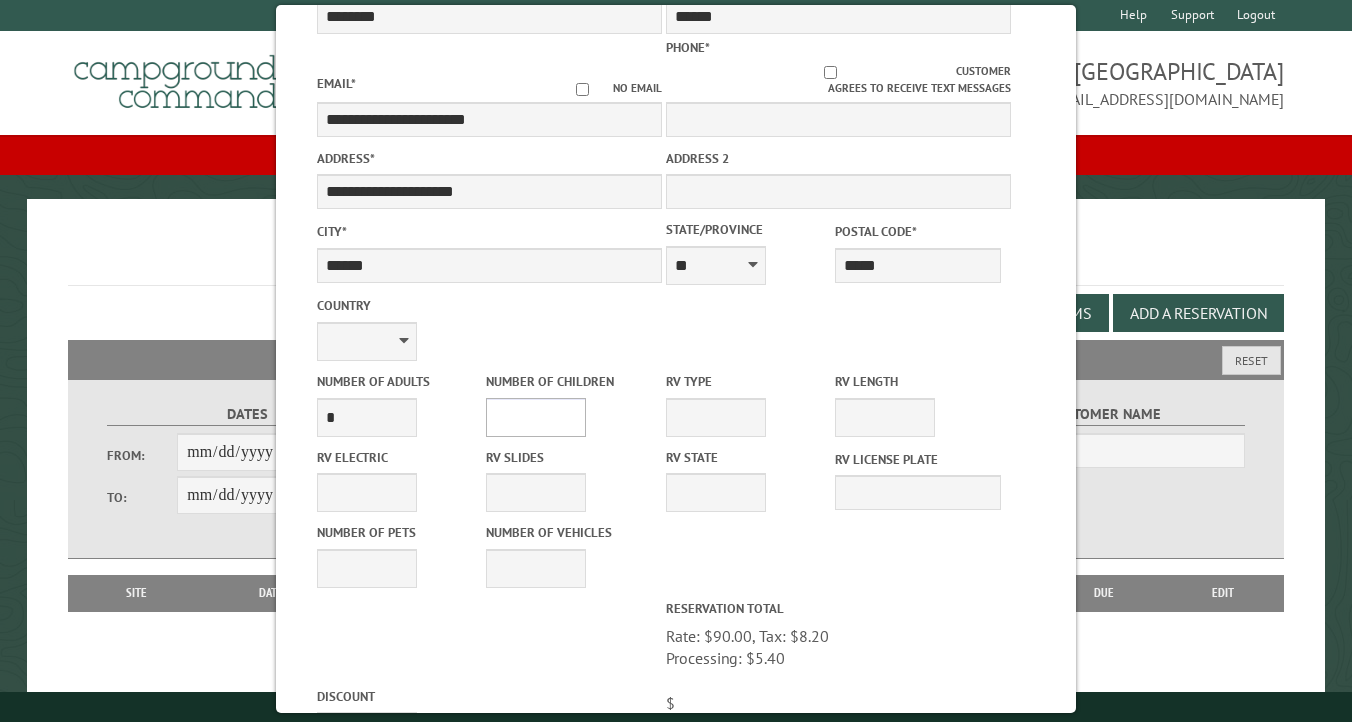 click on "* * * * * * * * * * **" at bounding box center (536, 417) 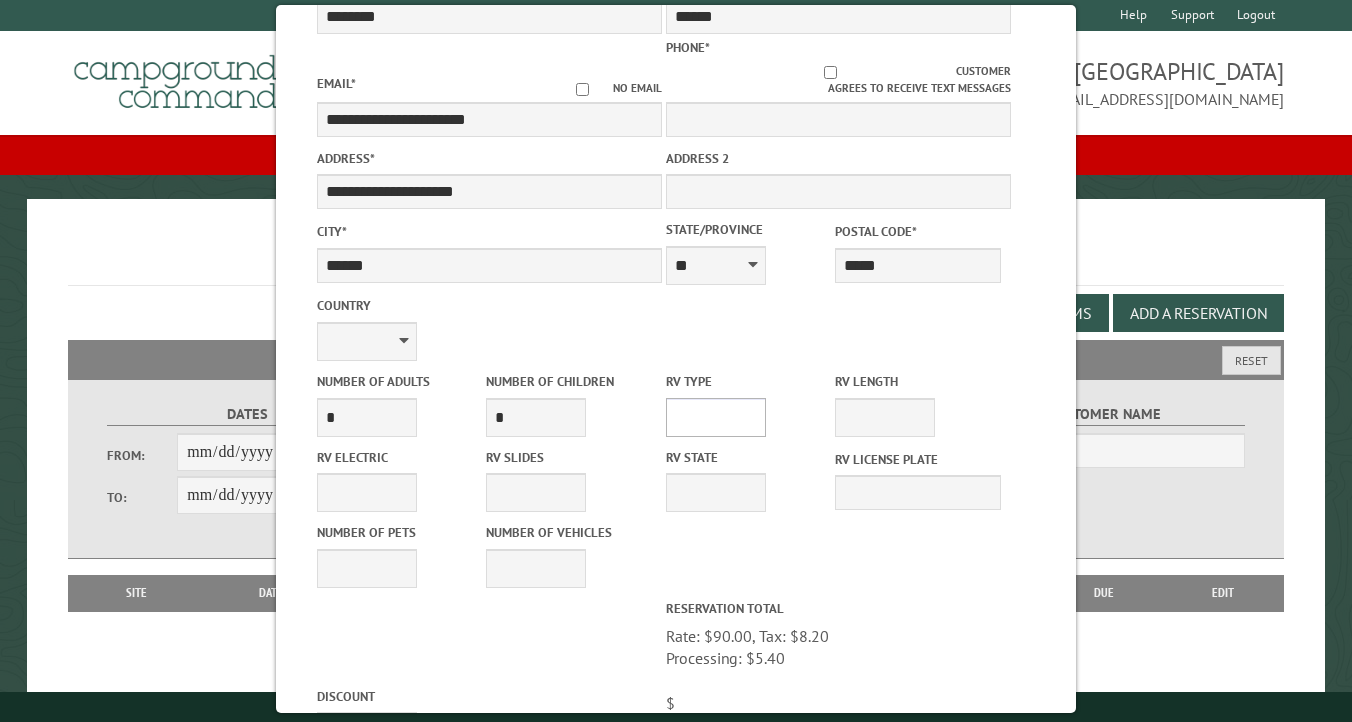 click on "**********" at bounding box center [716, 417] 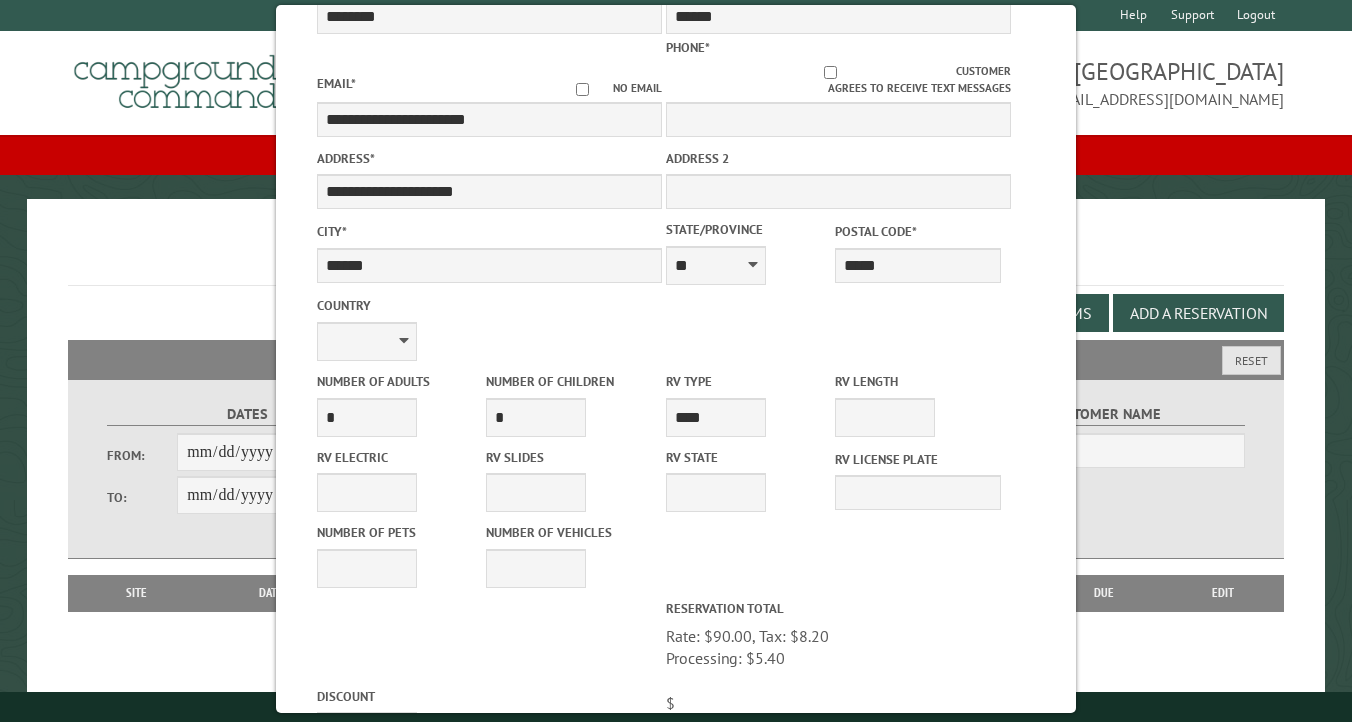 click on "Reservation Total
Rate: $90.00, Tax: $8.20 , Extra charges: $0.00
Processing: $5.40
$  ******" at bounding box center (838, 673) 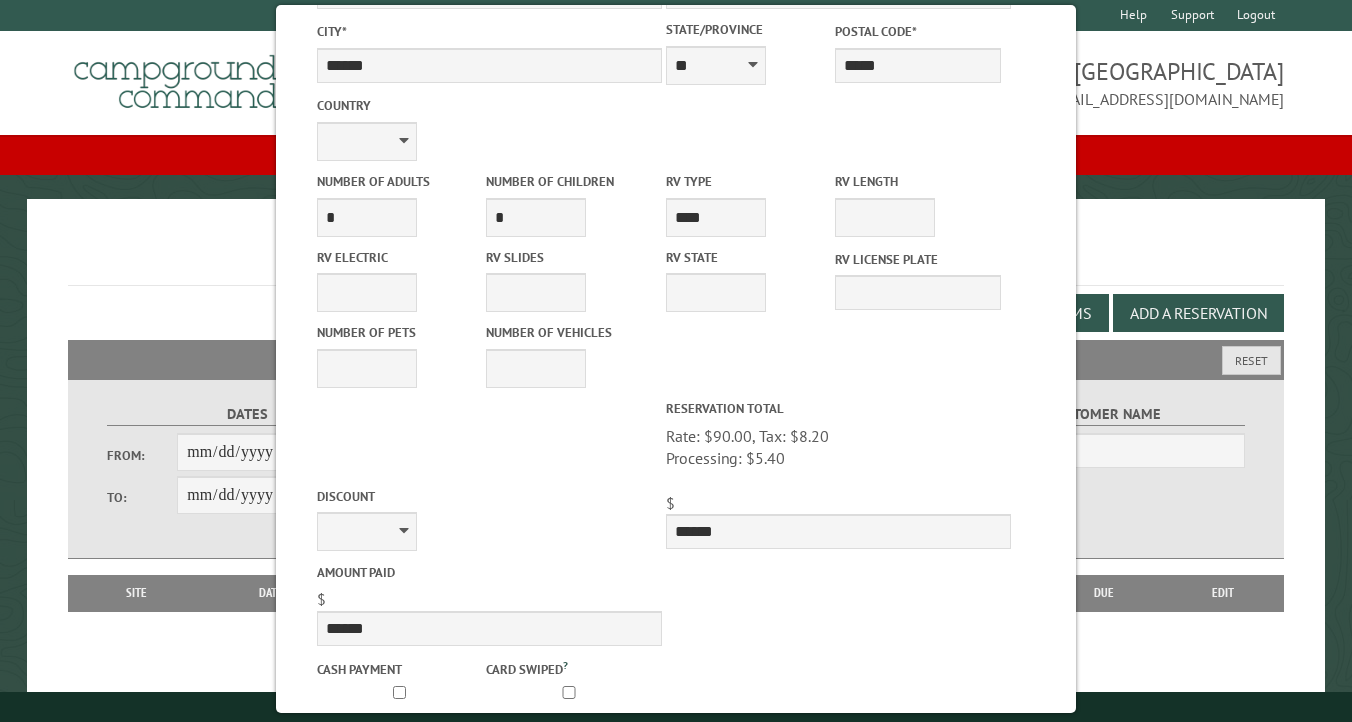 scroll, scrollTop: 600, scrollLeft: 0, axis: vertical 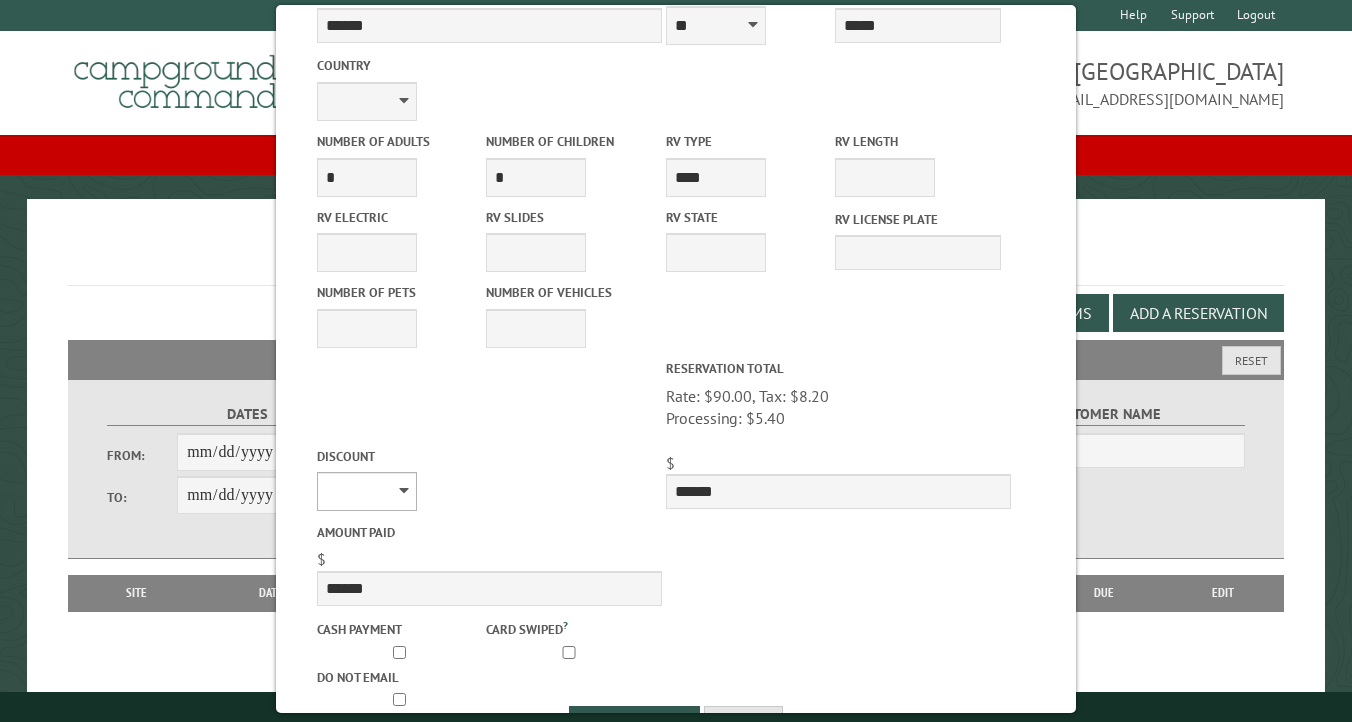 click on "**********" at bounding box center (367, 491) 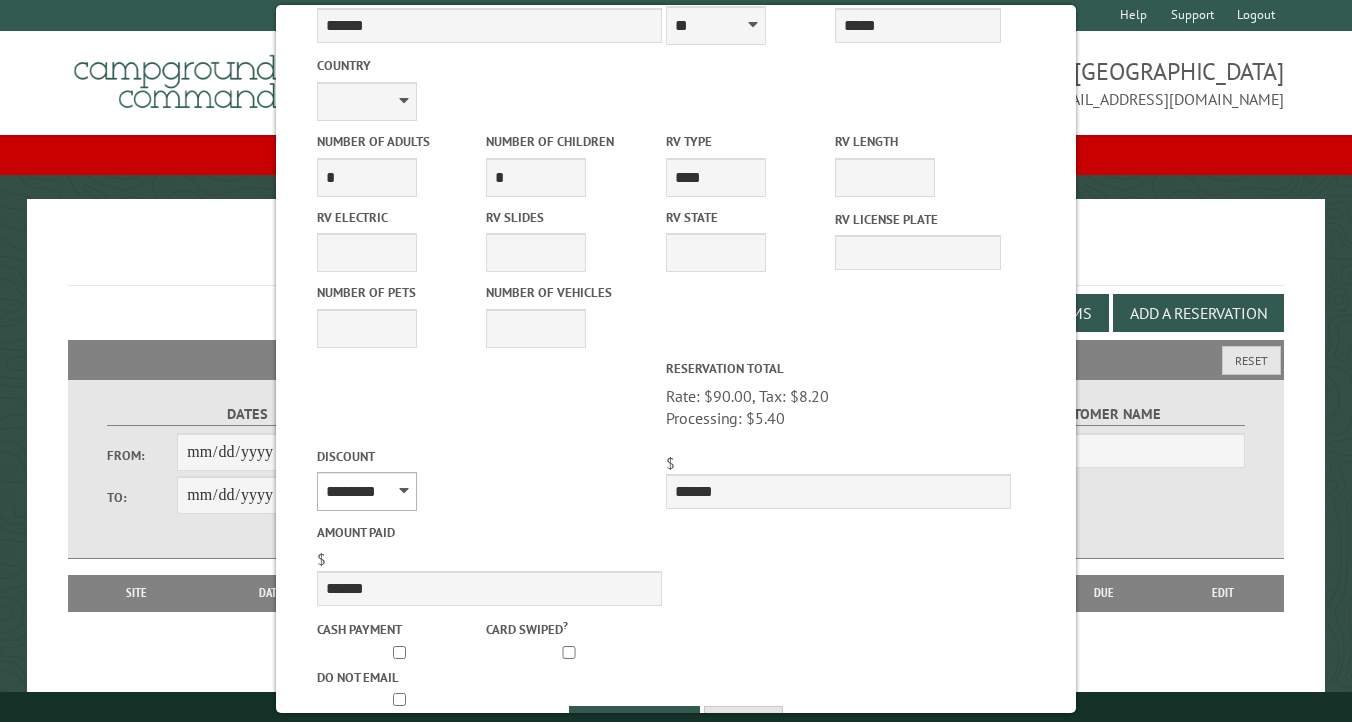 type on "*****" 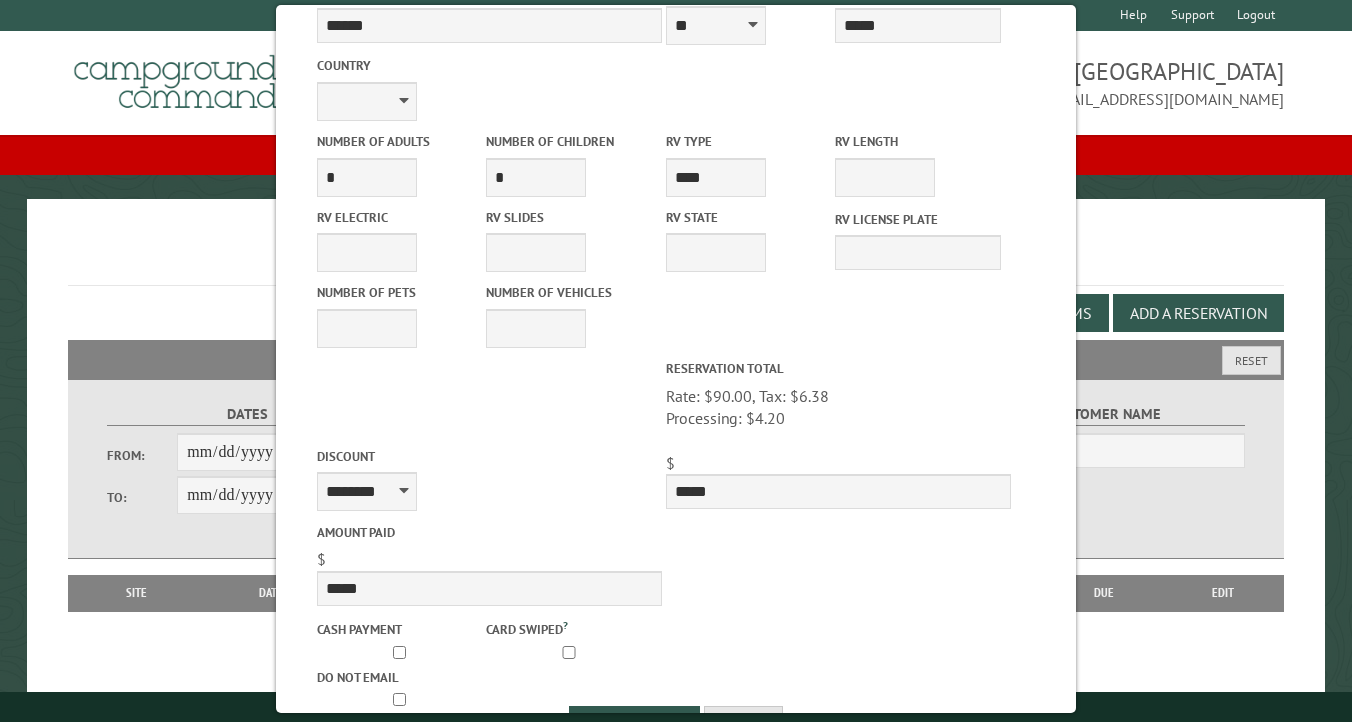 click on "**********" at bounding box center [489, 478] 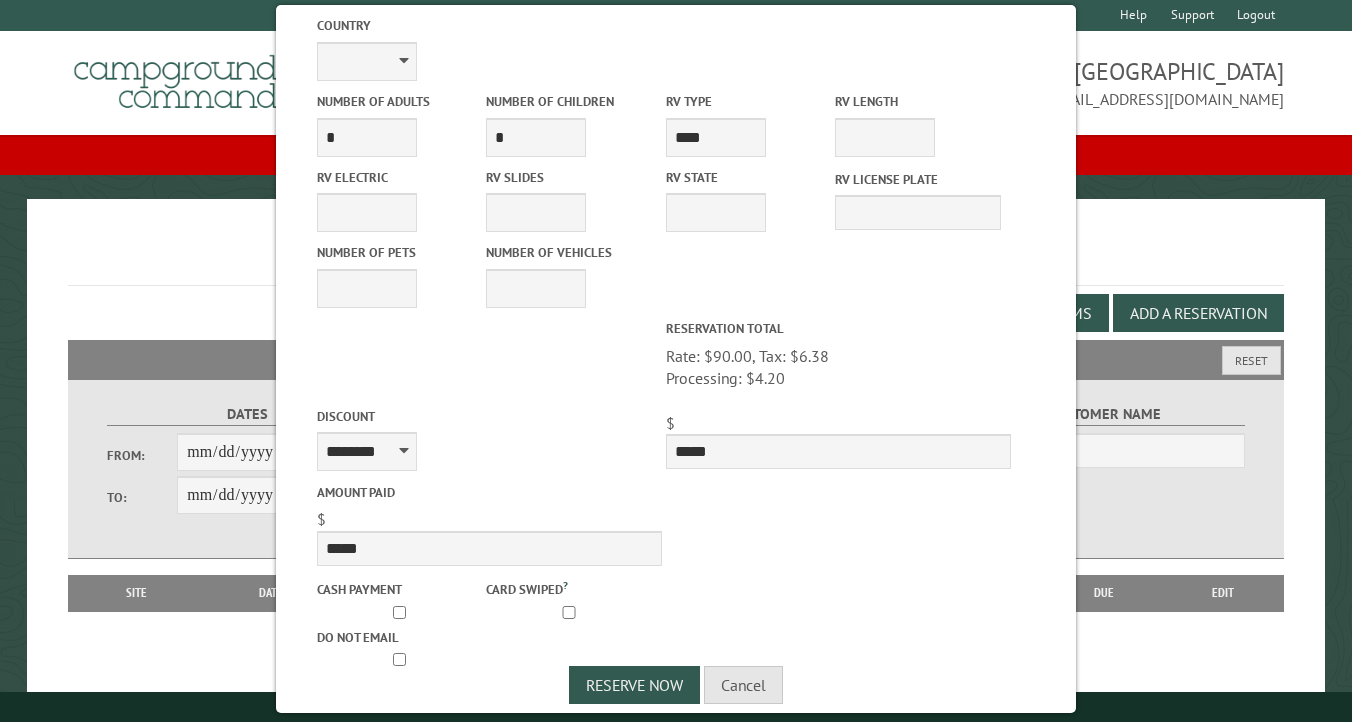 scroll, scrollTop: 662, scrollLeft: 0, axis: vertical 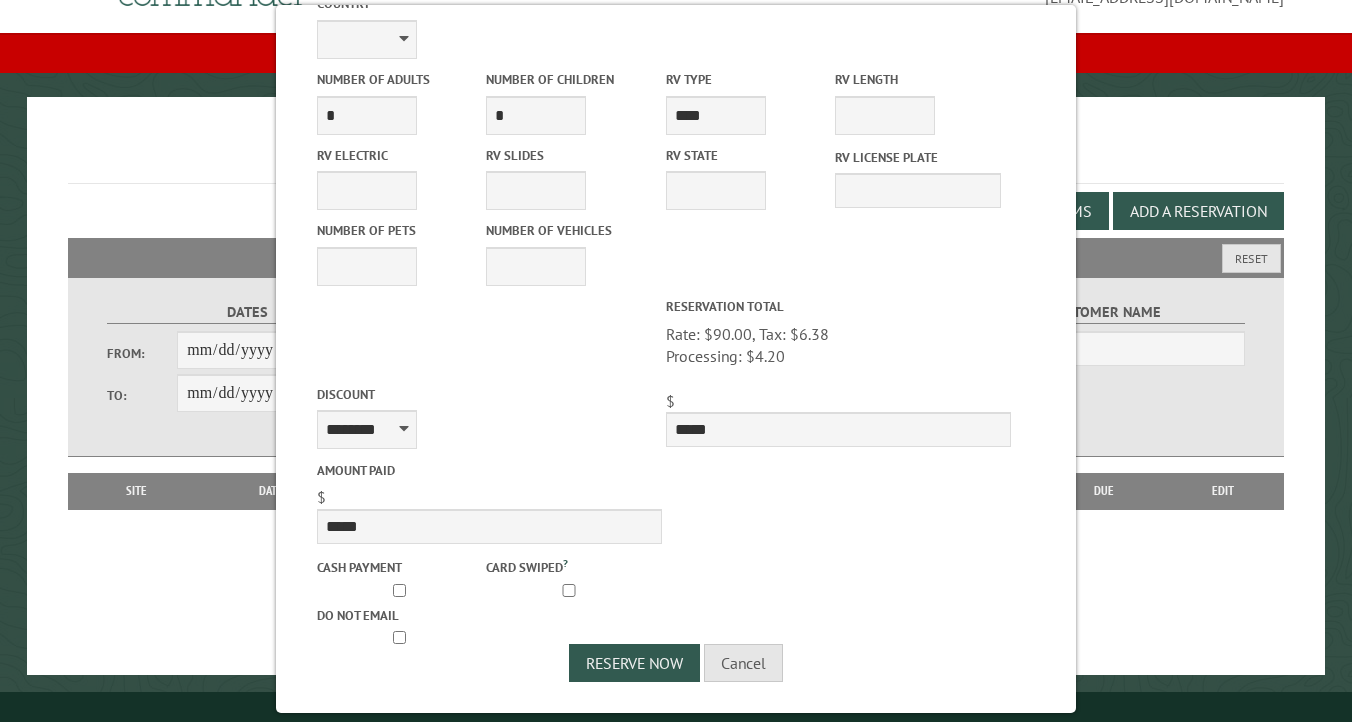 click on "Discount" at bounding box center (489, 394) 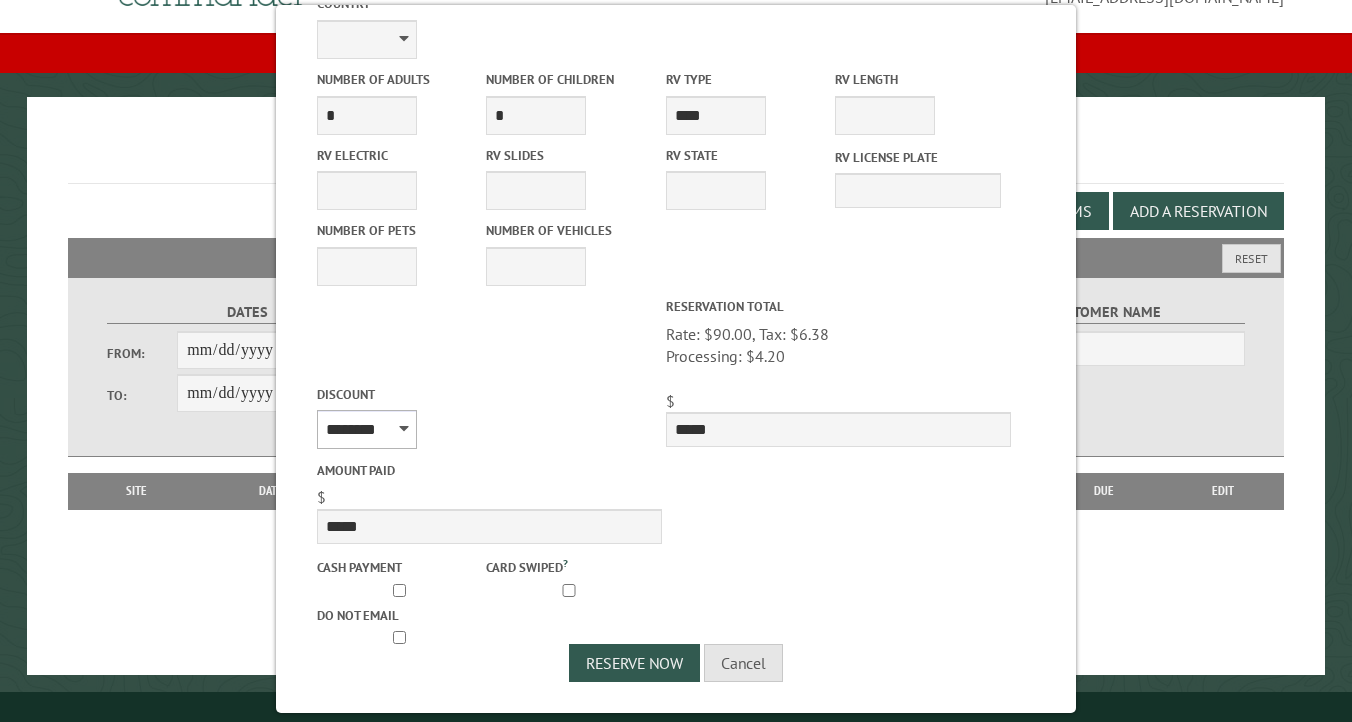 click on "**********" at bounding box center (367, 429) 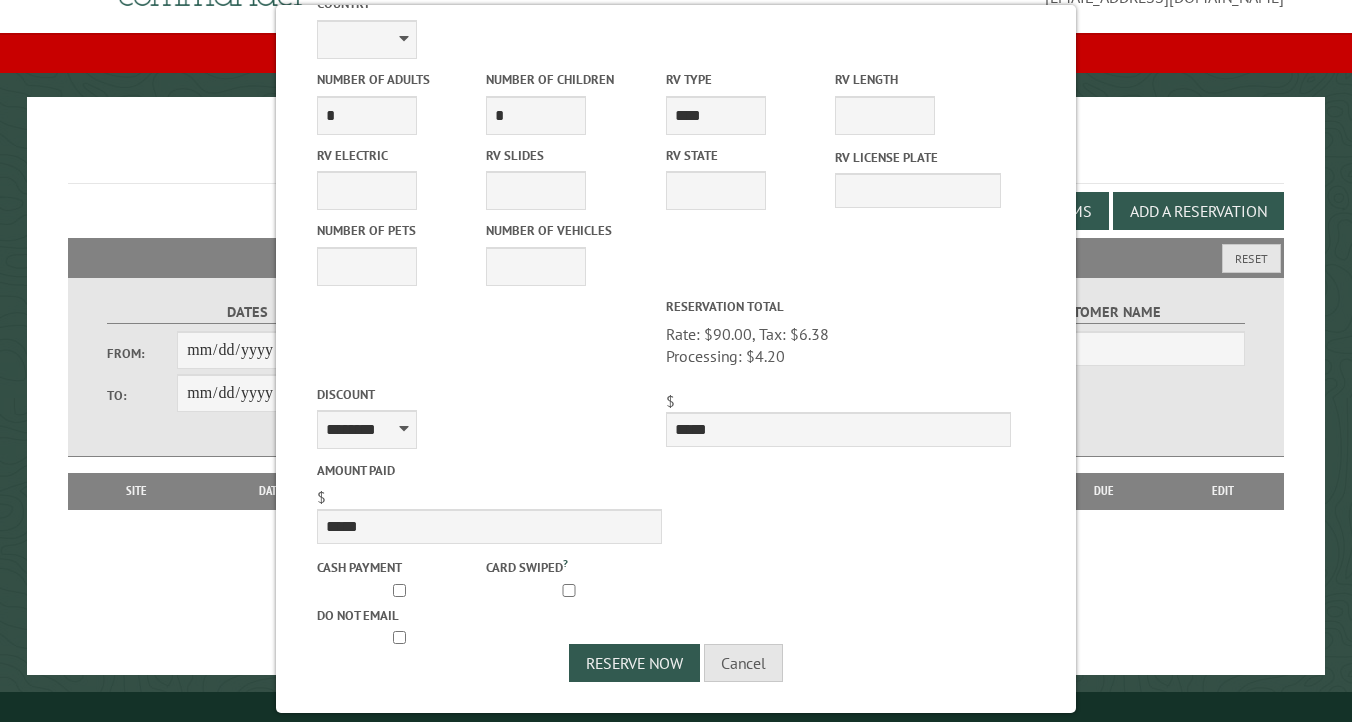 click on "**********" at bounding box center [676, 359] 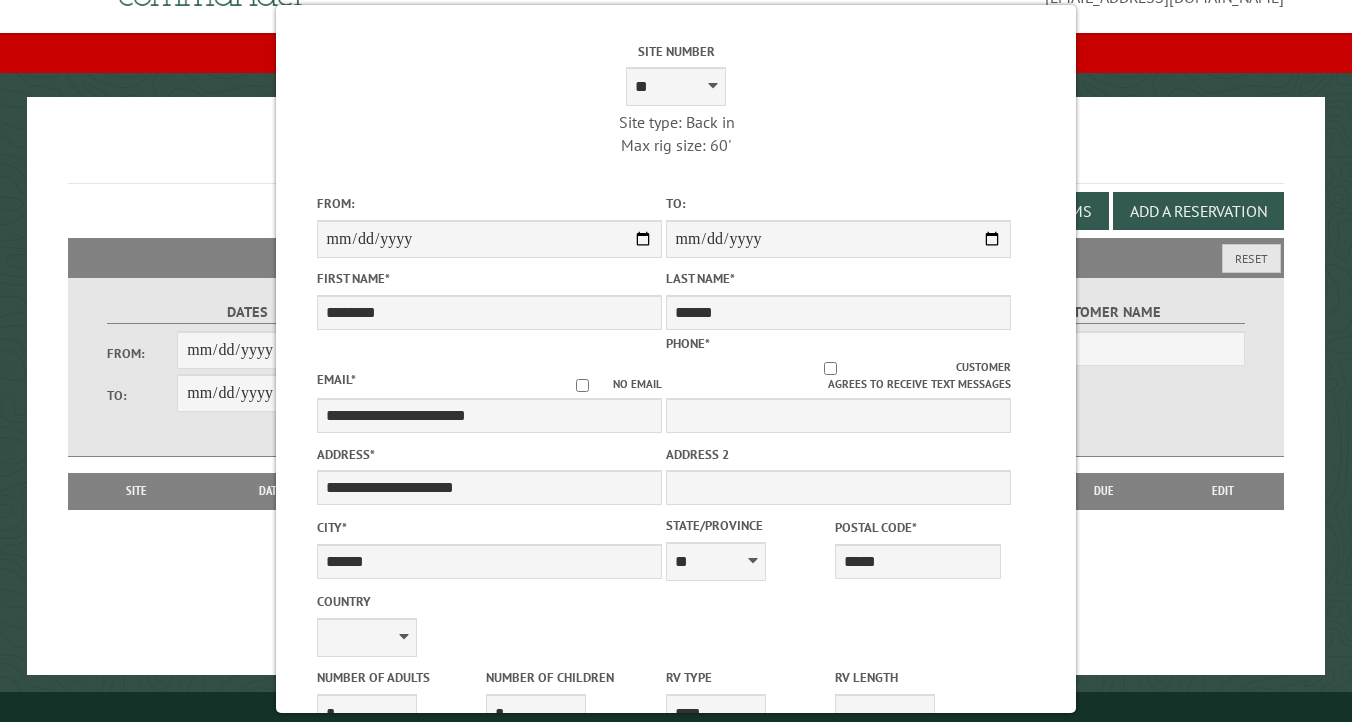 scroll, scrollTop: 22, scrollLeft: 0, axis: vertical 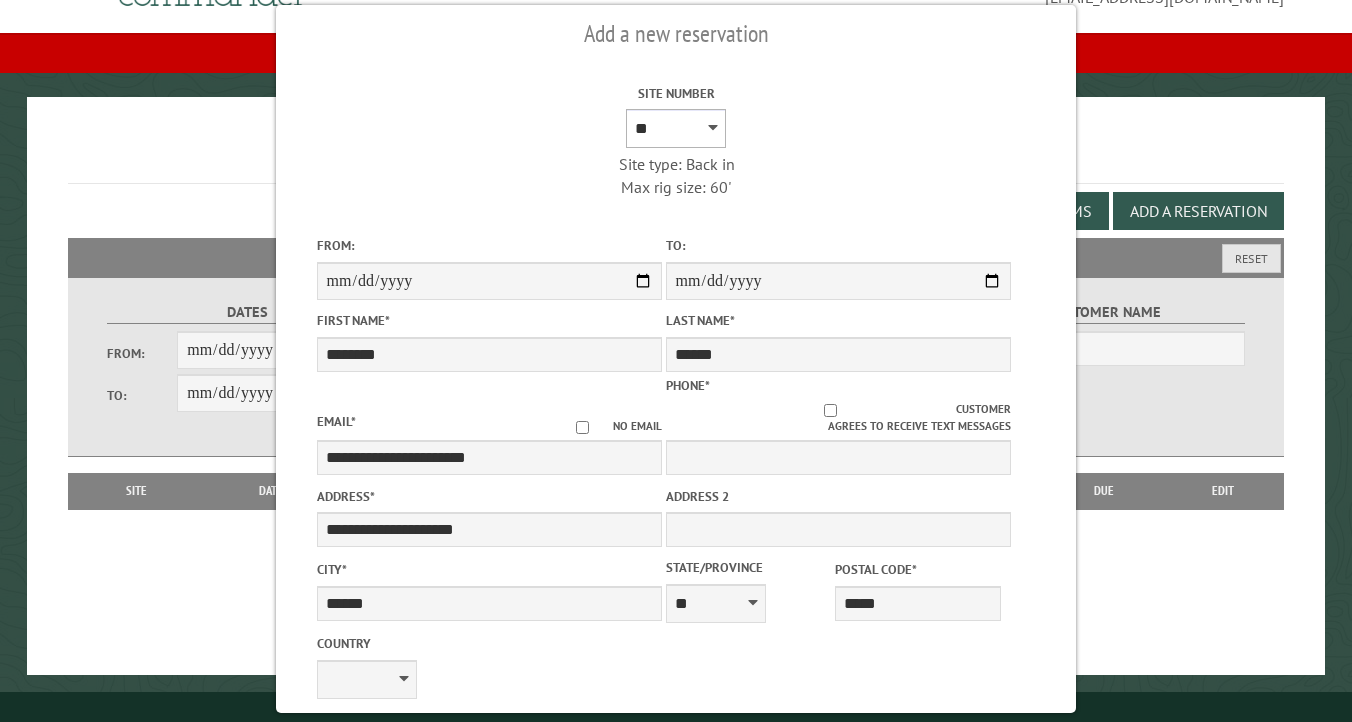 click on "* * * * * * * * * ** ** ** ** ** ** ** ** ** ** ** ** ** ** **" at bounding box center [676, 128] 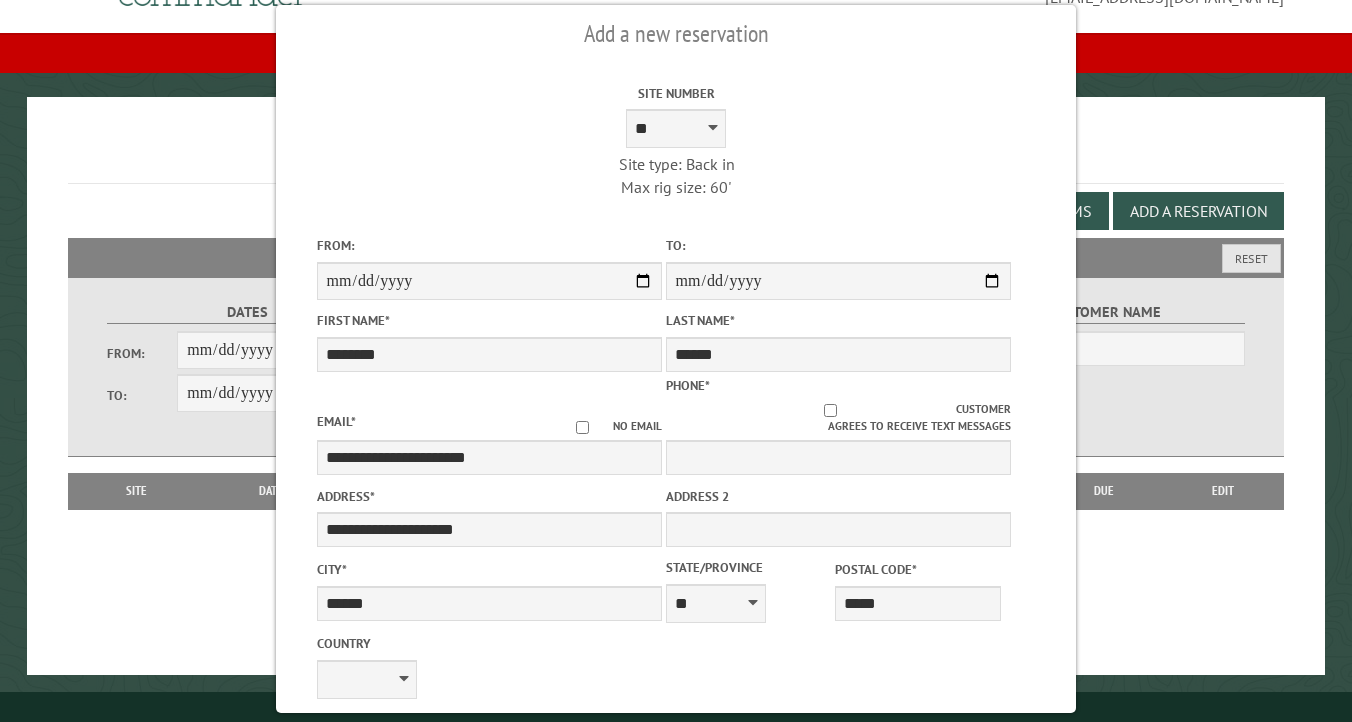 click on "Site type: Back in" at bounding box center (675, 164) 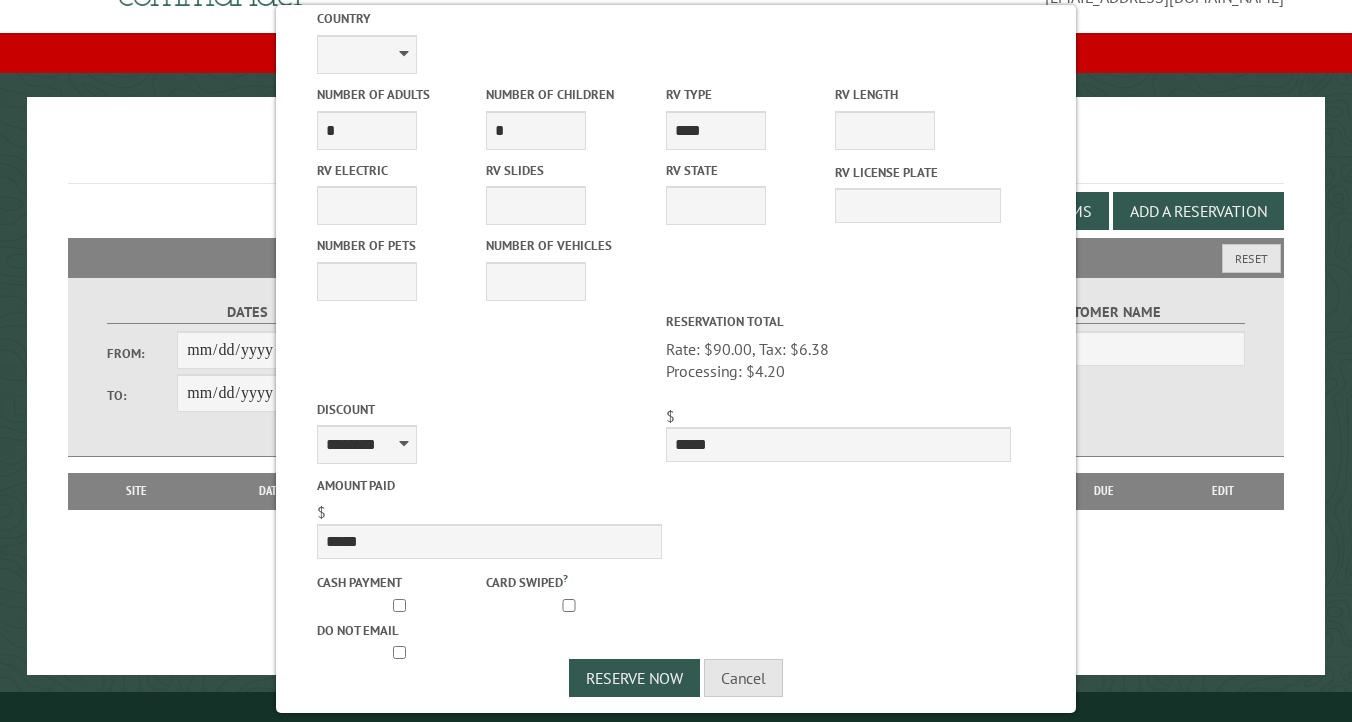 scroll, scrollTop: 662, scrollLeft: 0, axis: vertical 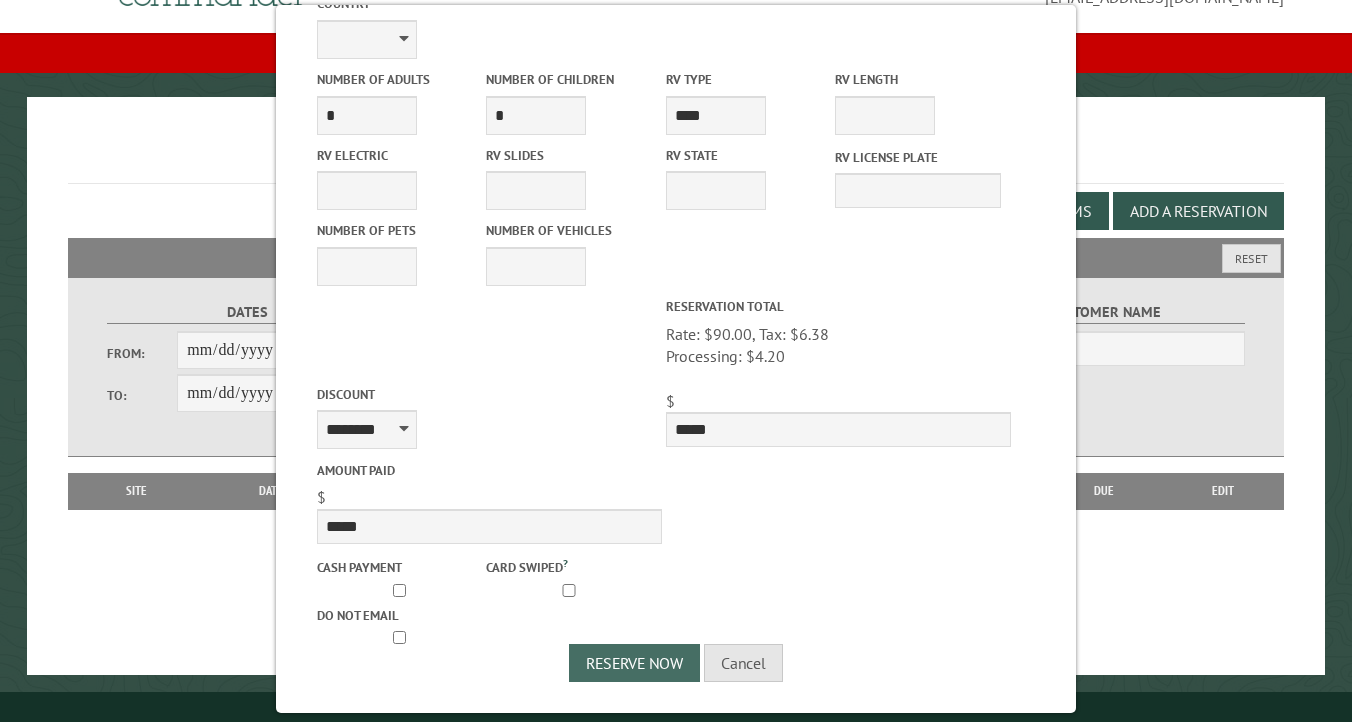click on "Reserve Now" at bounding box center [634, 663] 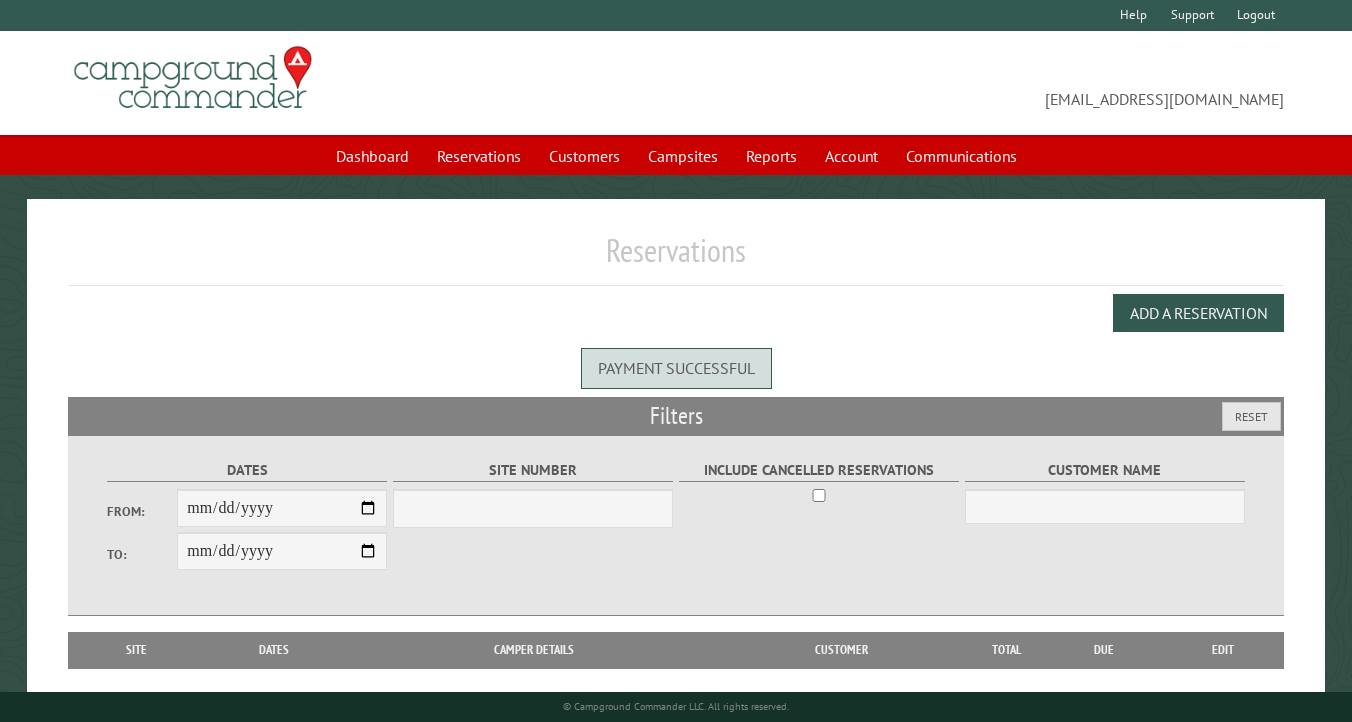 scroll, scrollTop: 0, scrollLeft: 0, axis: both 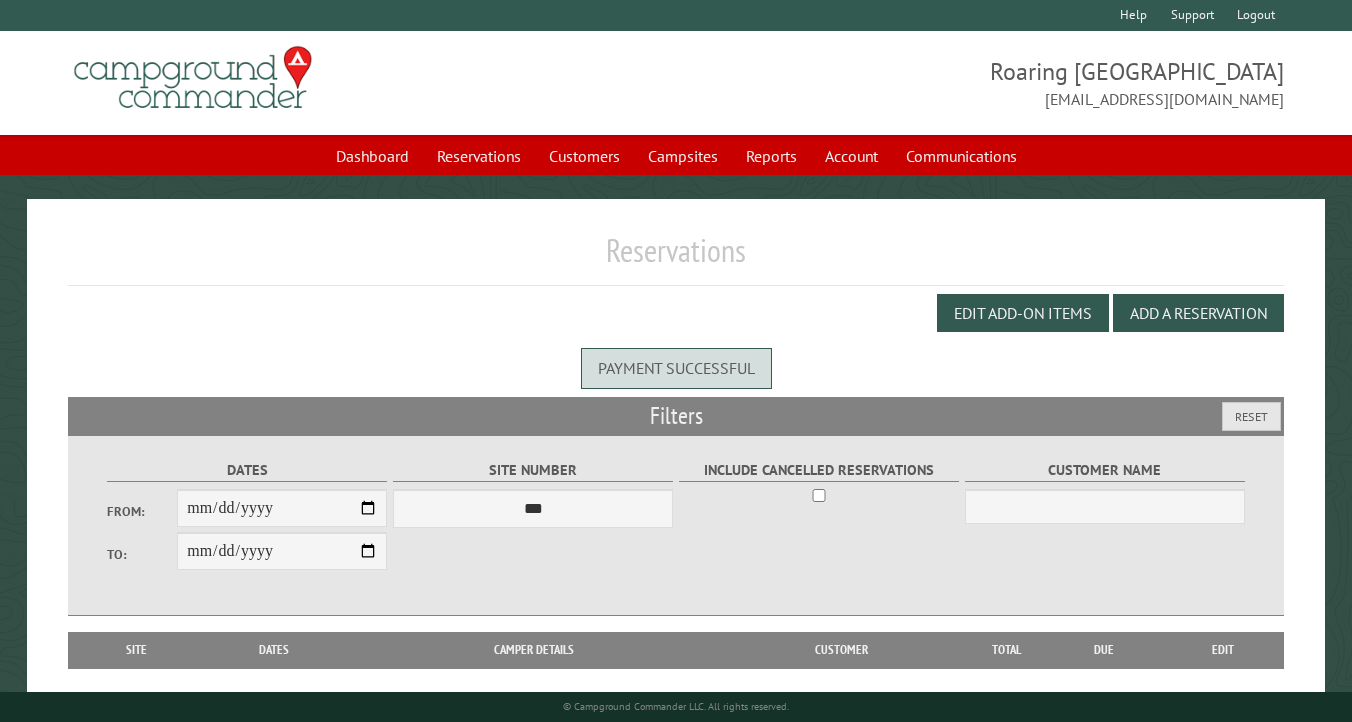 click on "Edit Add-on Items
Add a Reservation" at bounding box center [676, 313] 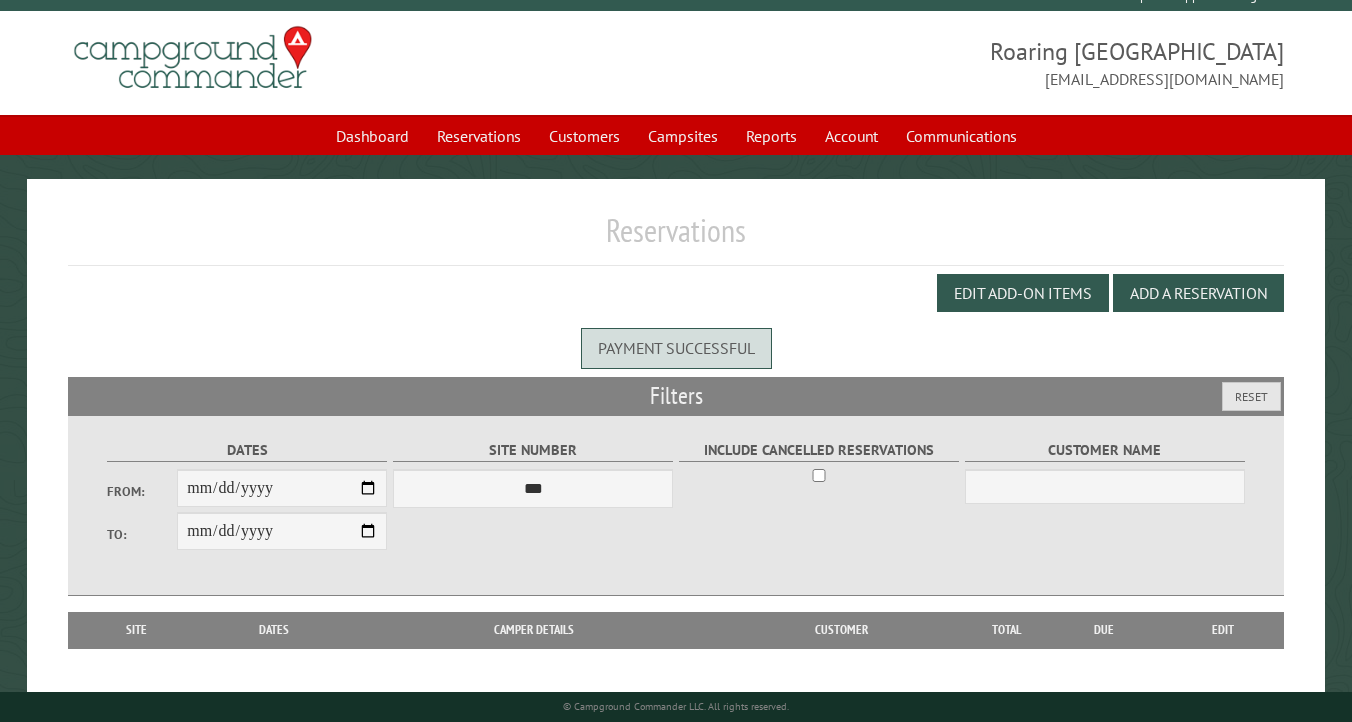 scroll, scrollTop: 0, scrollLeft: 0, axis: both 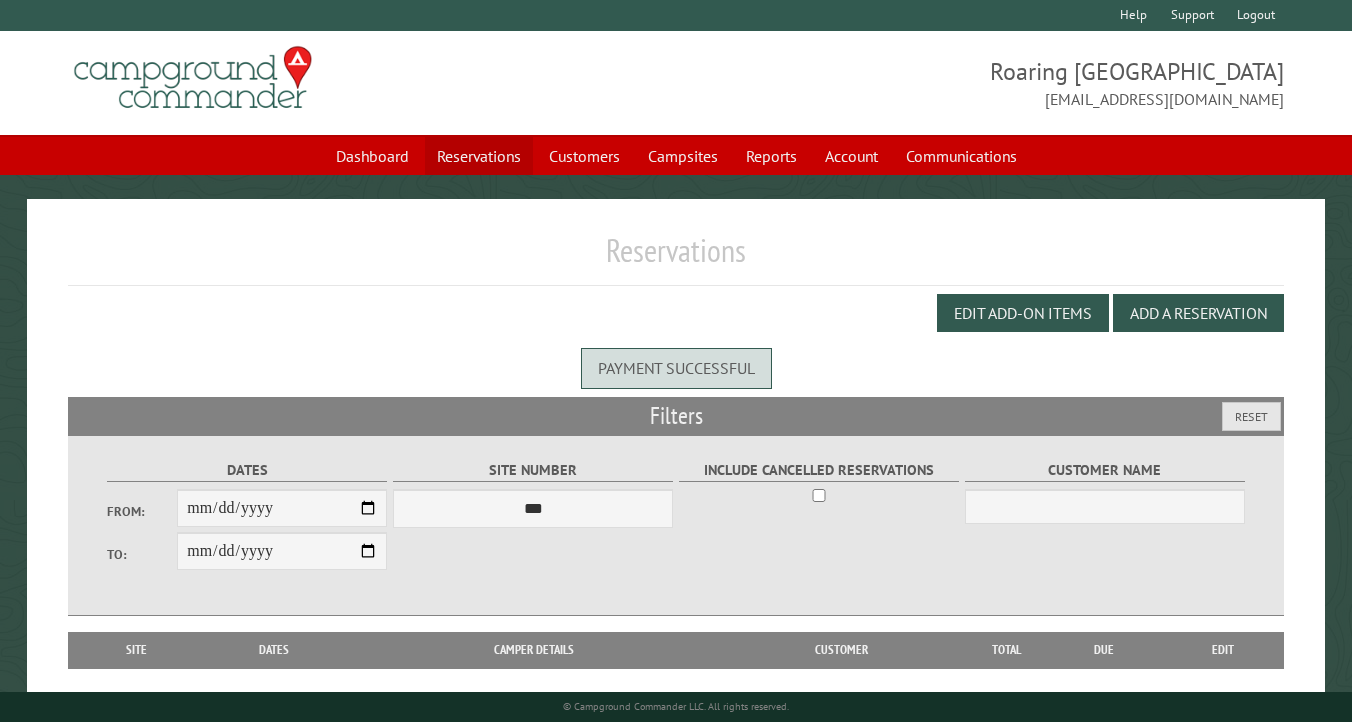 click on "Reservations" at bounding box center (479, 156) 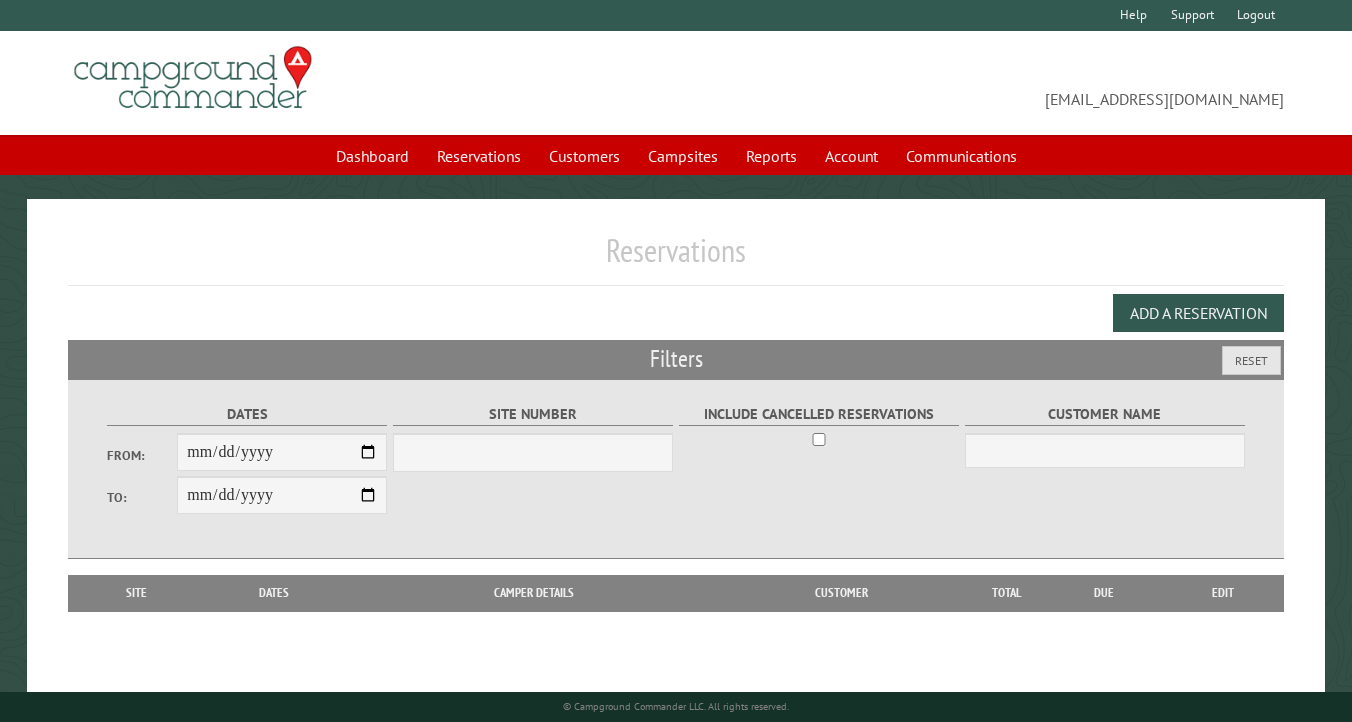 scroll, scrollTop: 0, scrollLeft: 0, axis: both 